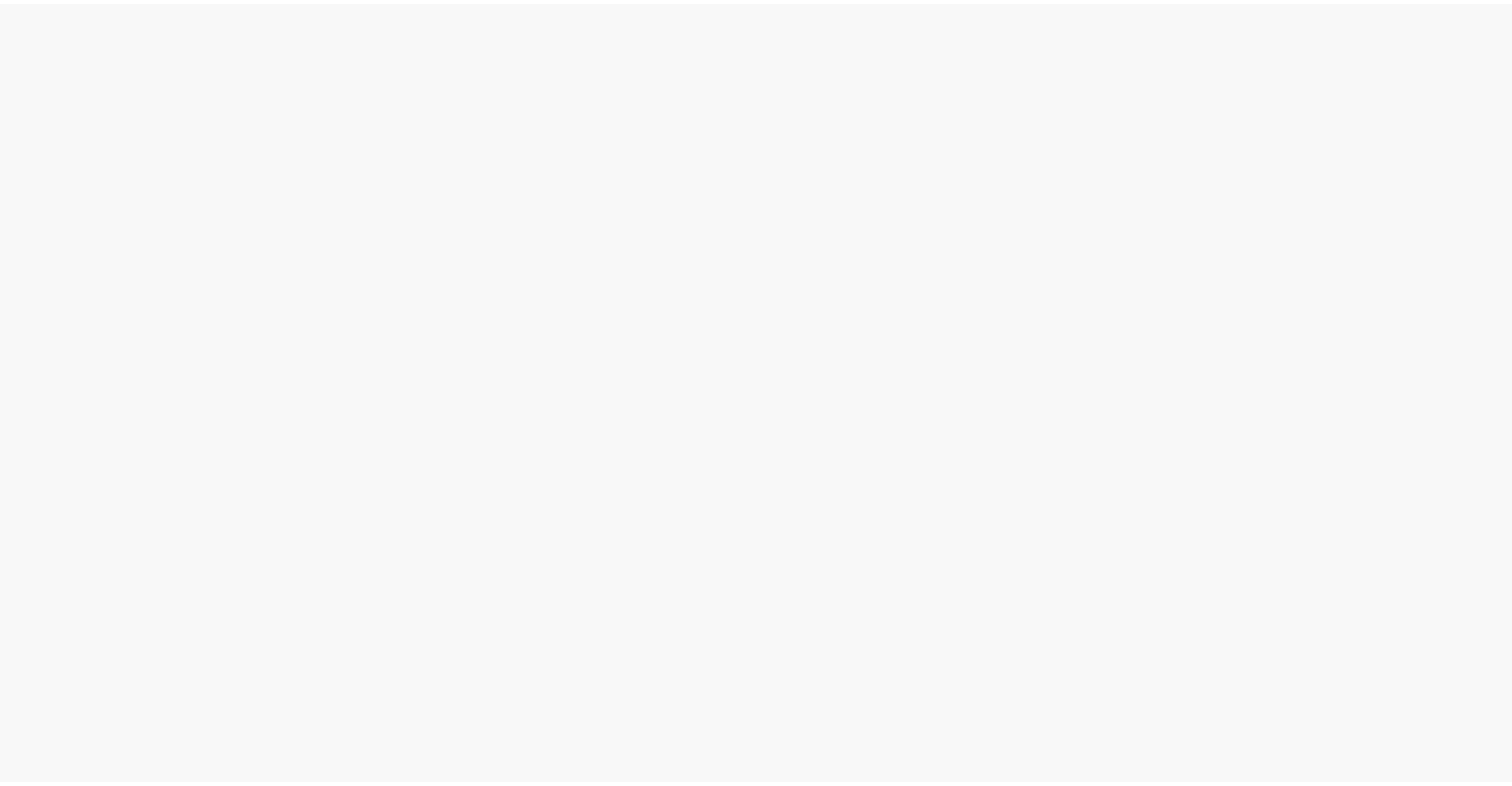 scroll, scrollTop: 0, scrollLeft: 0, axis: both 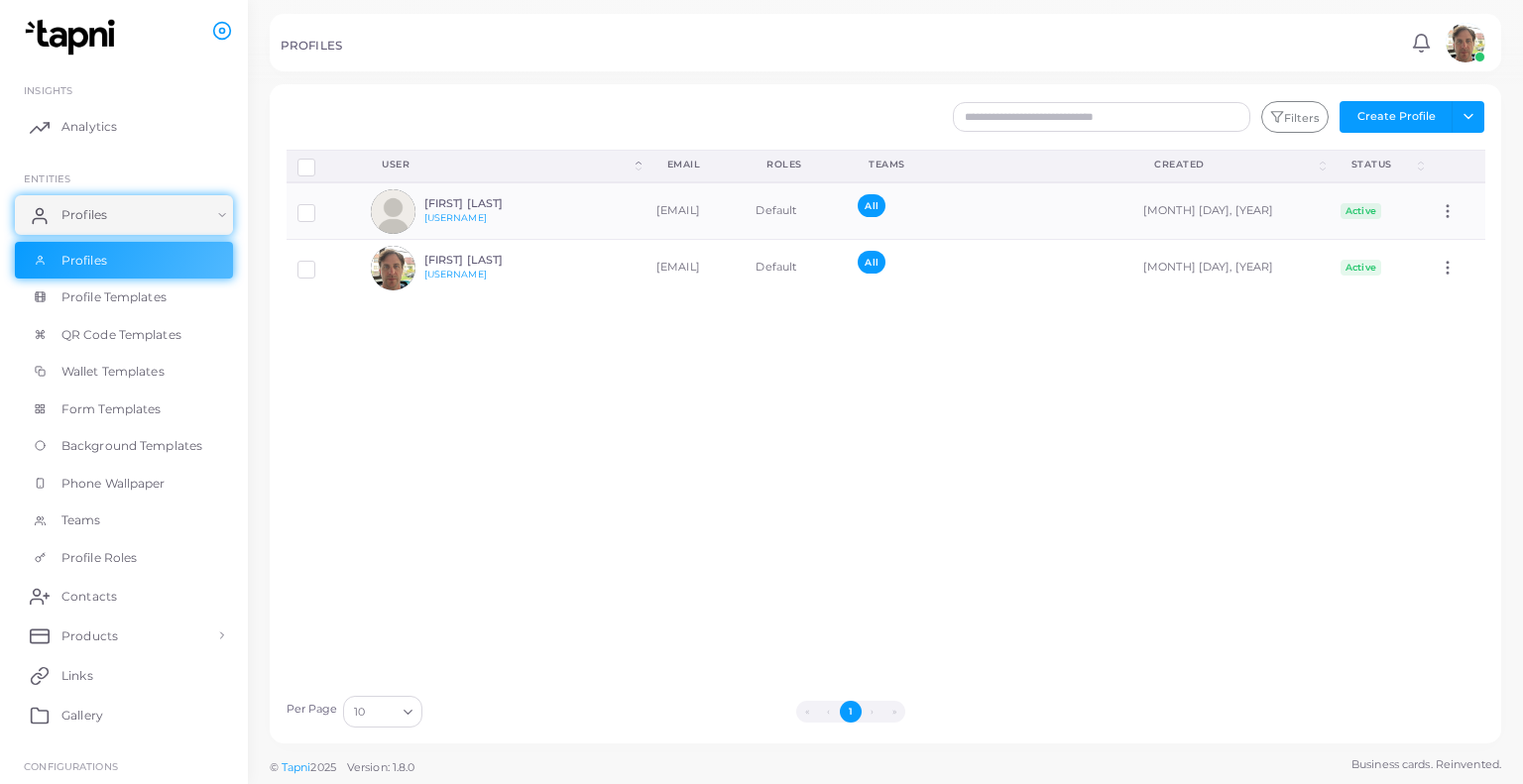 drag, startPoint x: 466, startPoint y: 1, endPoint x: 1148, endPoint y: 542, distance: 870.51996 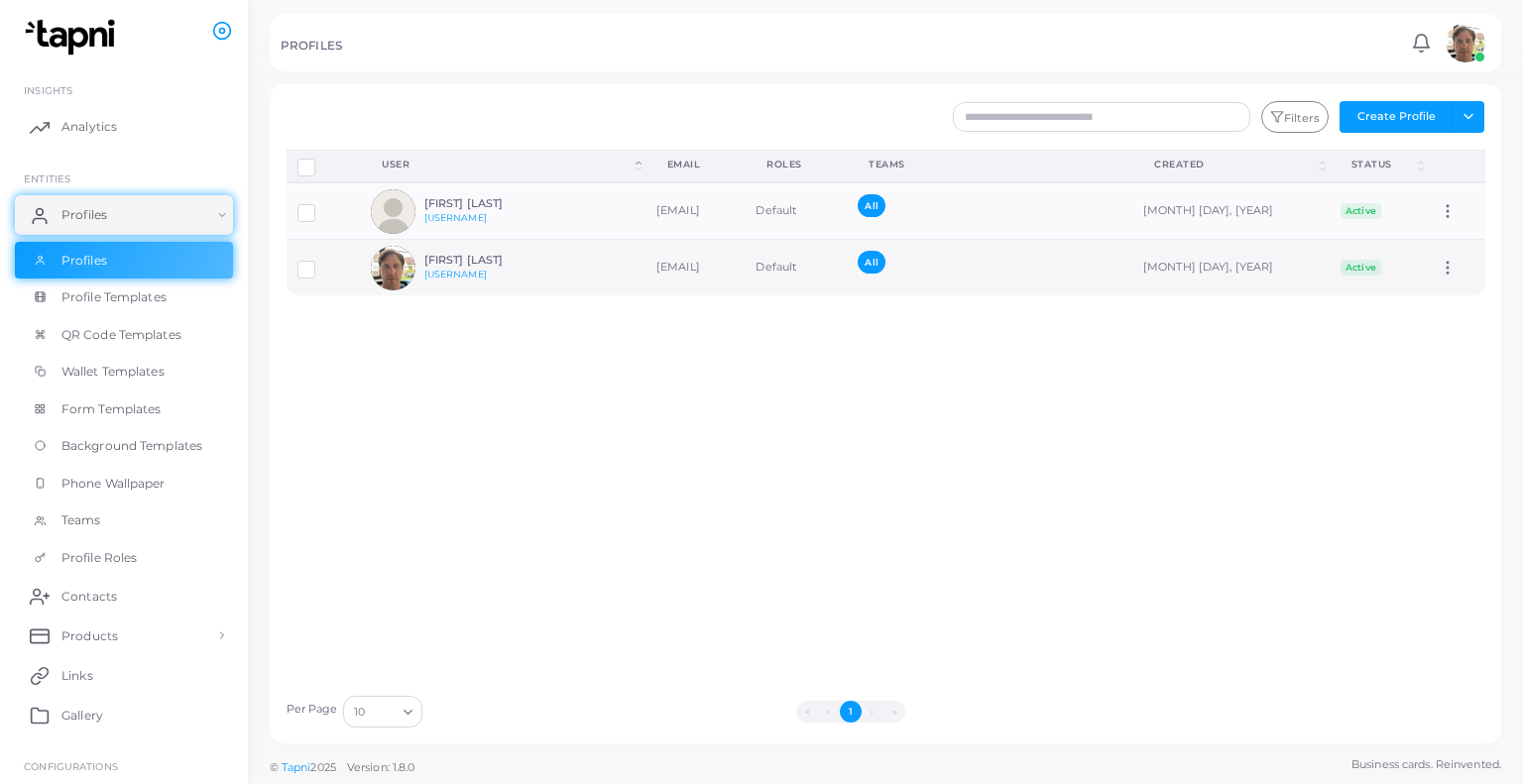 click on "[EMAIL]" at bounding box center [695, 268] 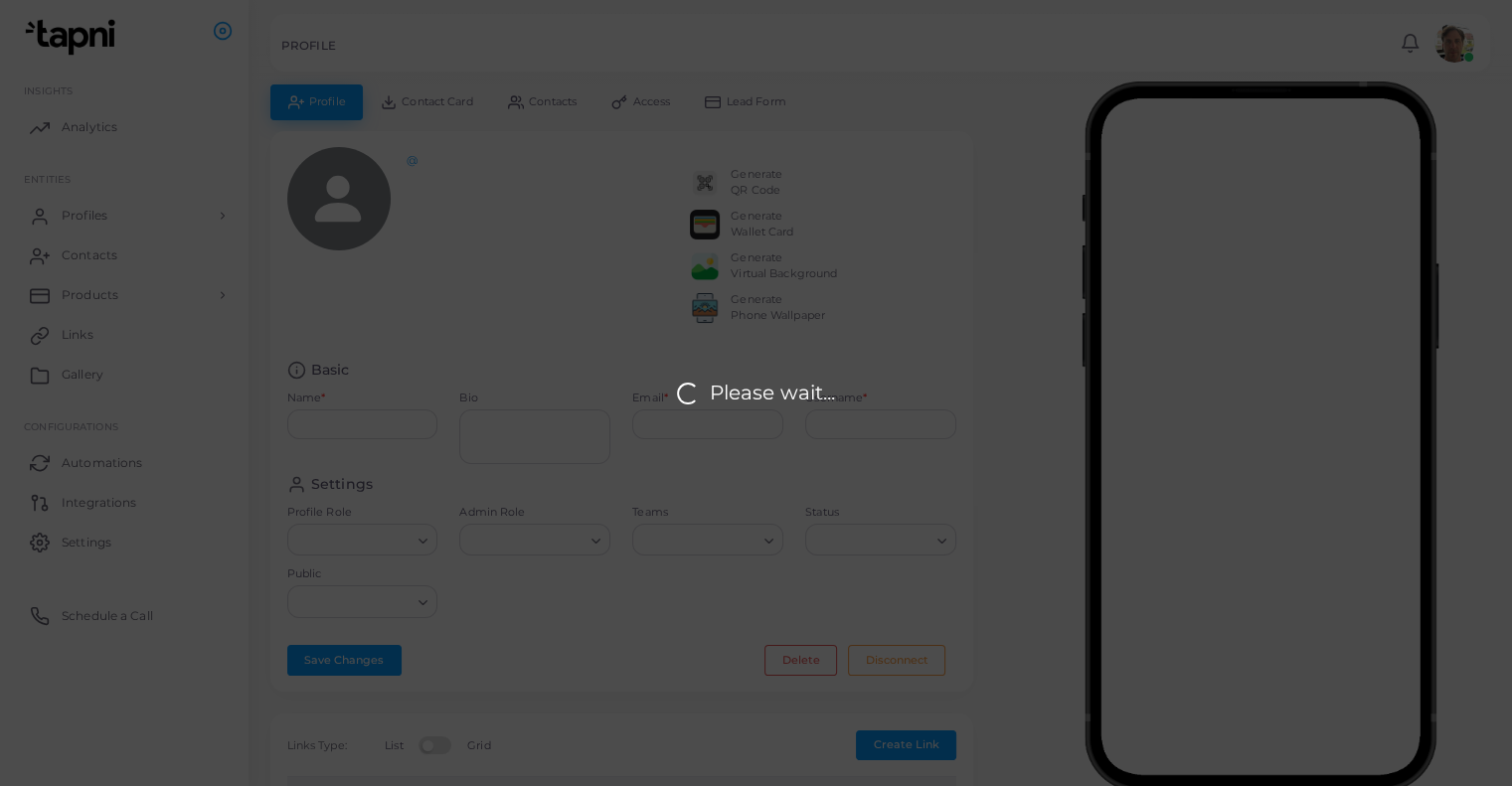 type on "**********" 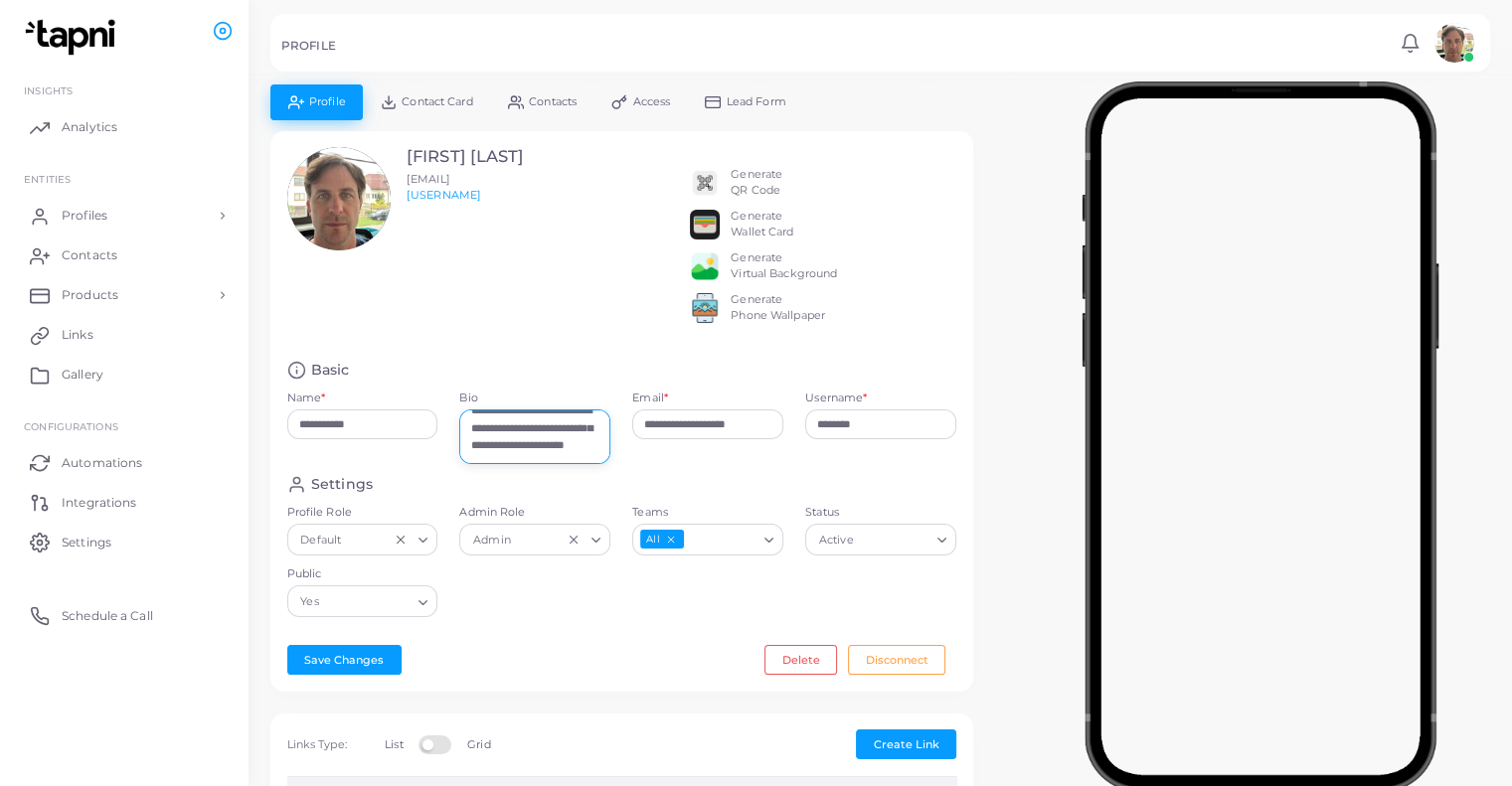 scroll, scrollTop: 70, scrollLeft: 0, axis: vertical 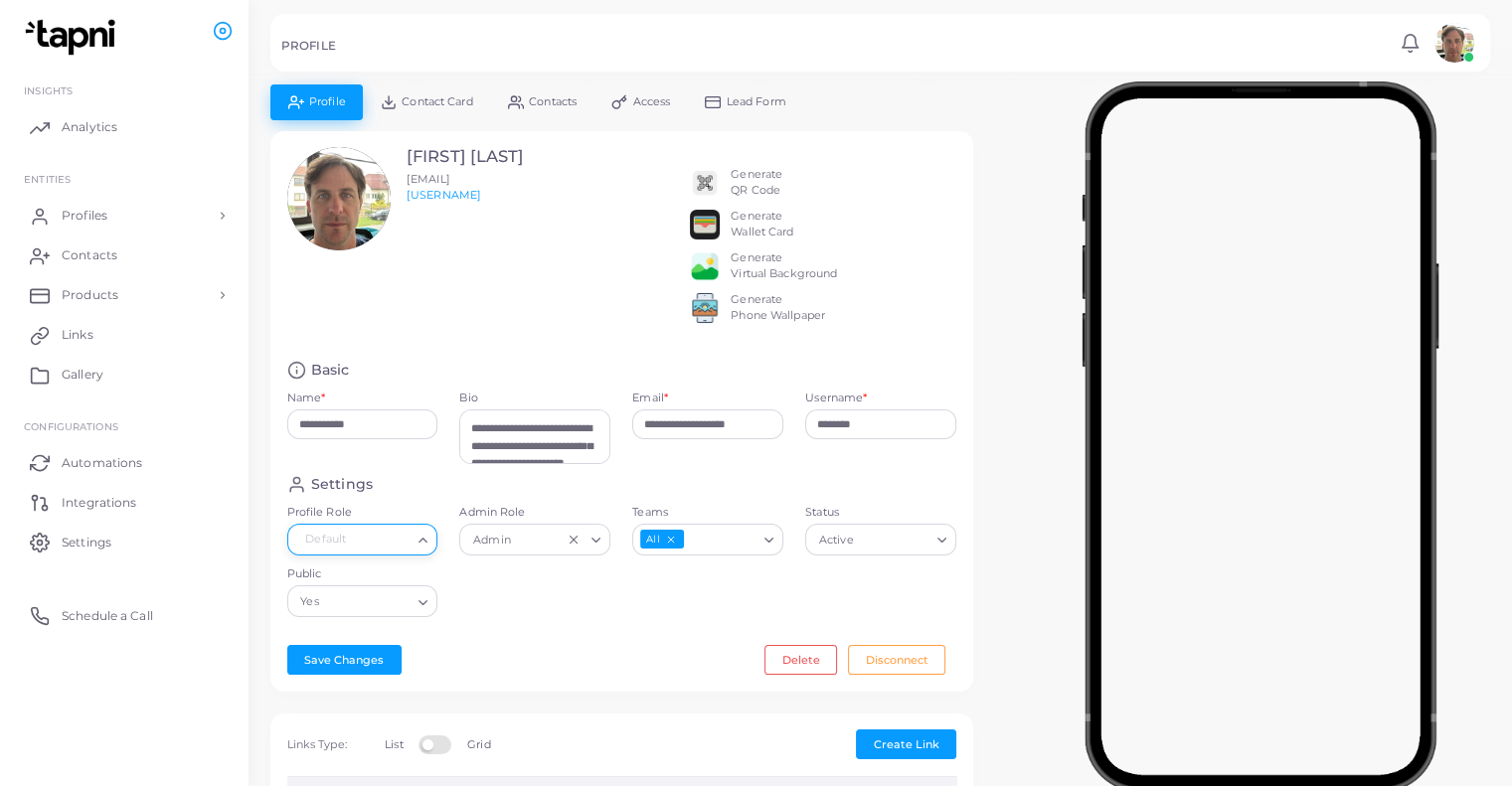 click 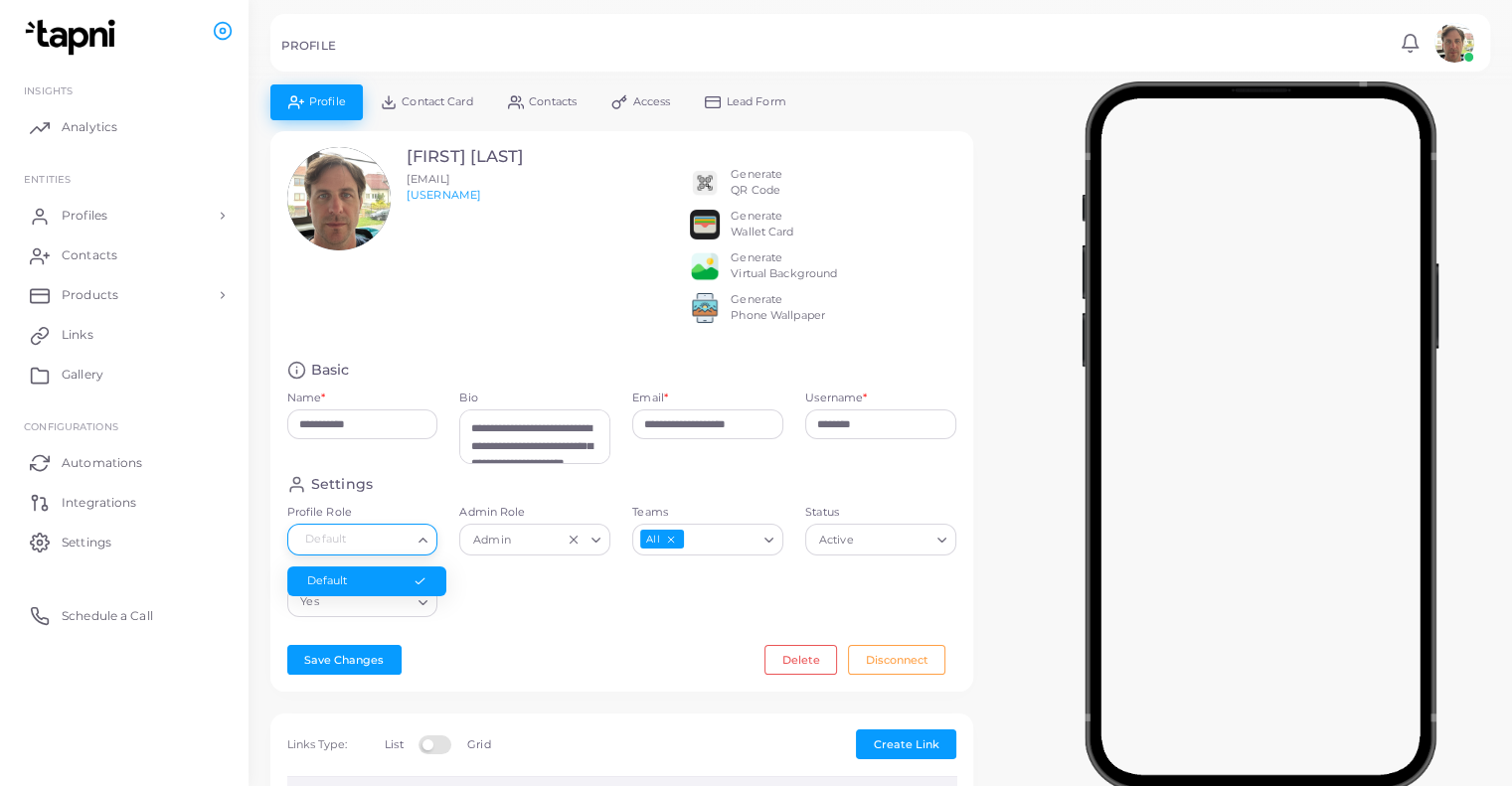 click 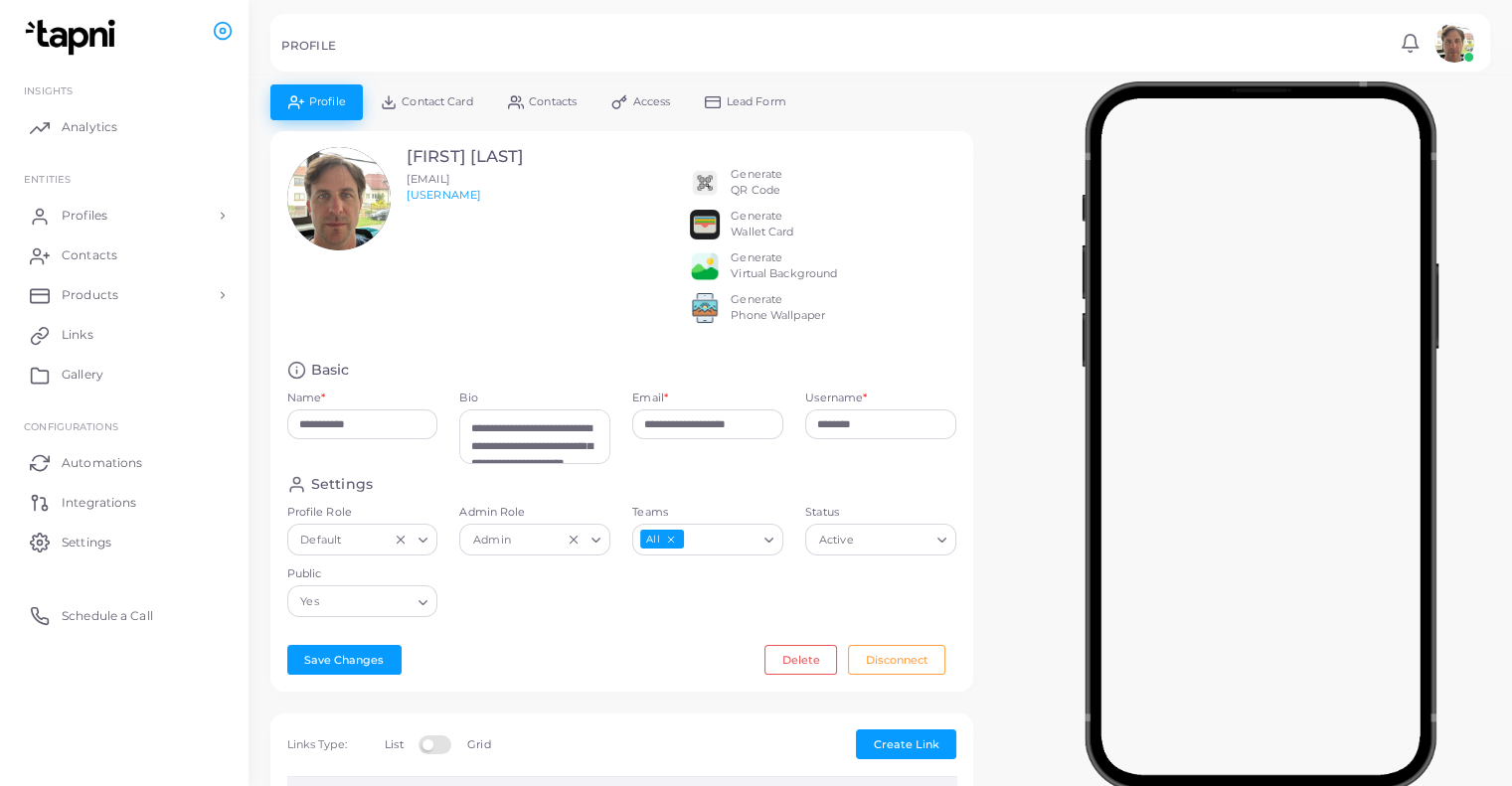 click on "Generate  Wallet Card" at bounding box center [761, 225] 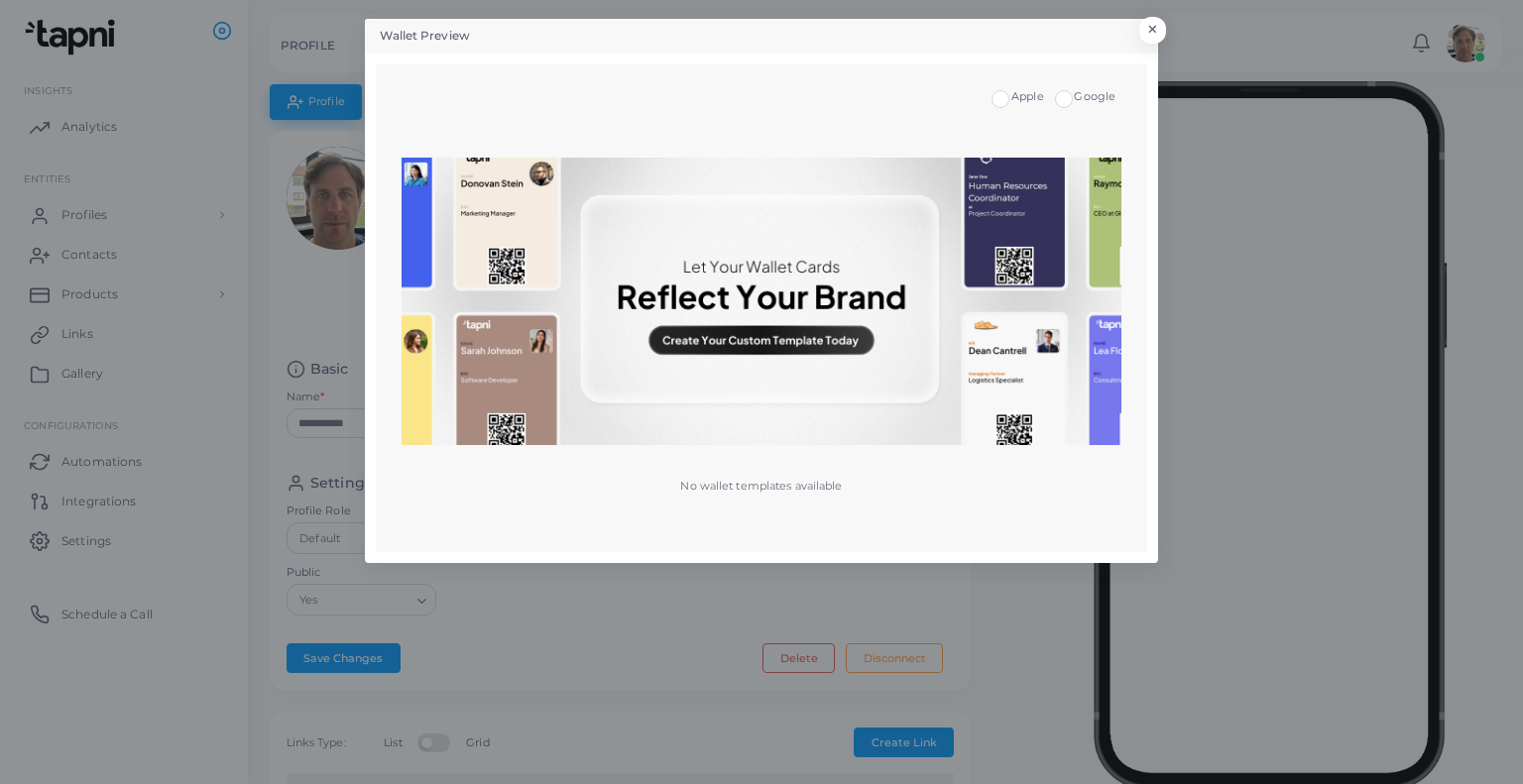 click at bounding box center (761, 301) 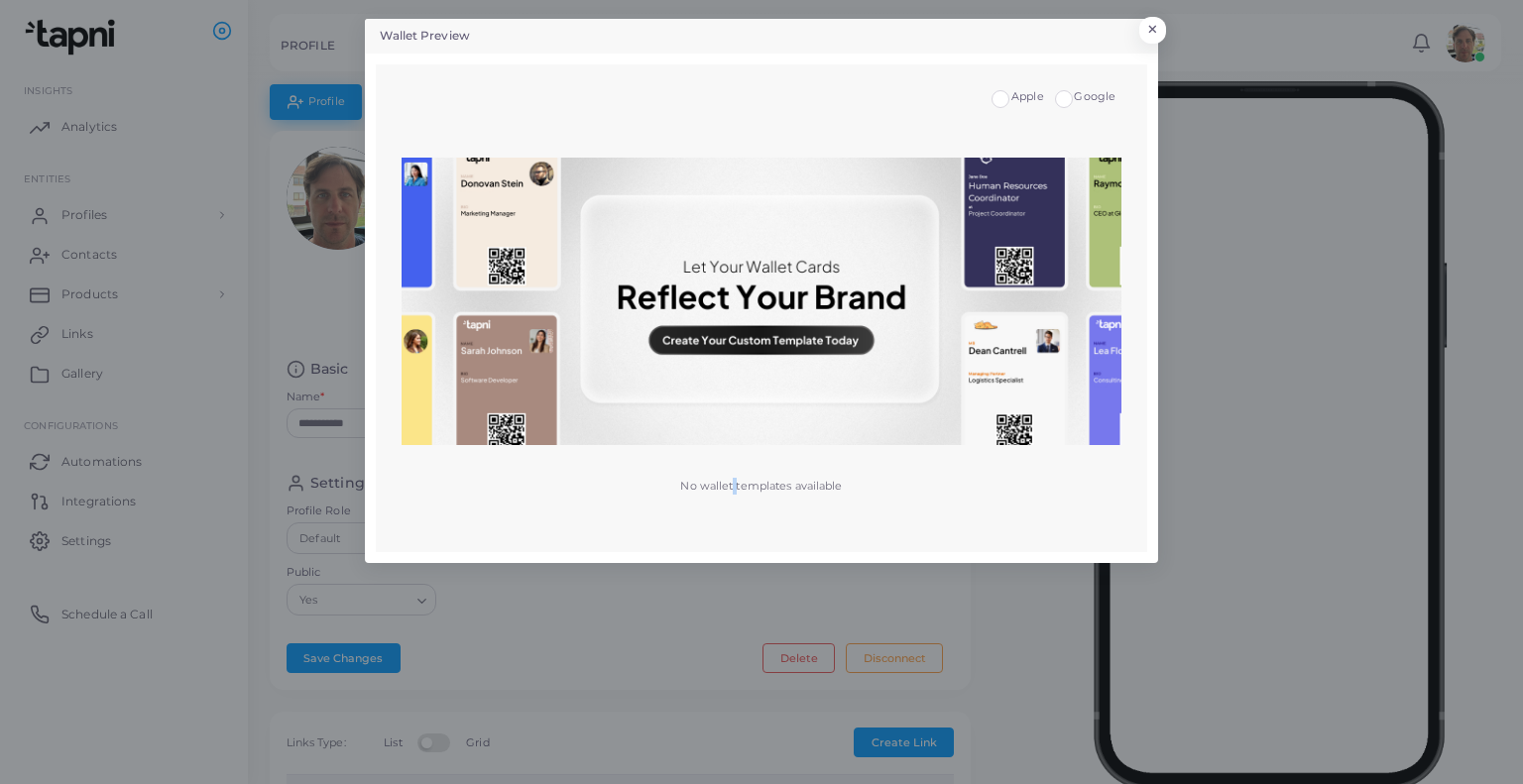 click on "No wallet templates available" at bounding box center [761, 486] 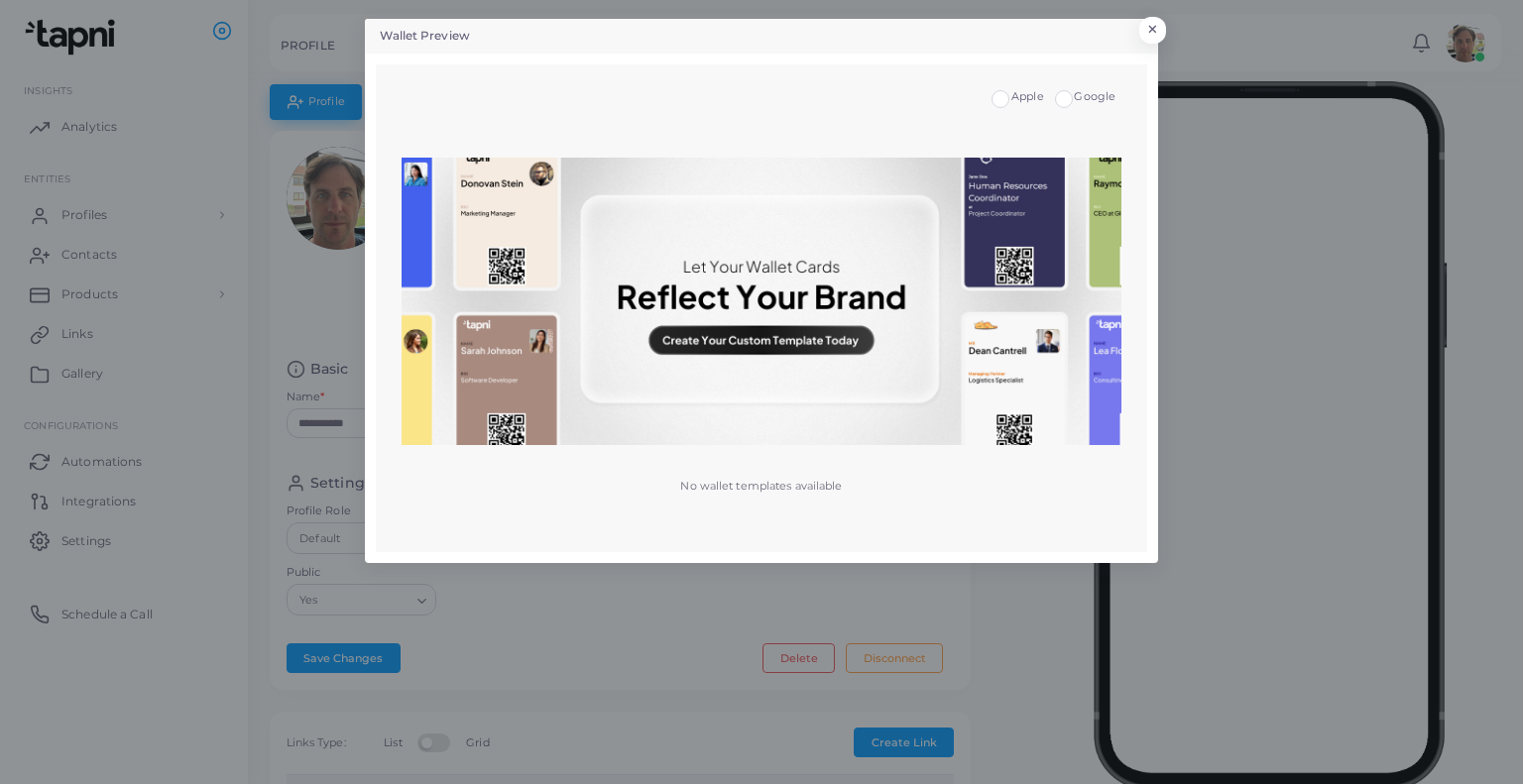 click on "No wallet templates available" at bounding box center [761, 486] 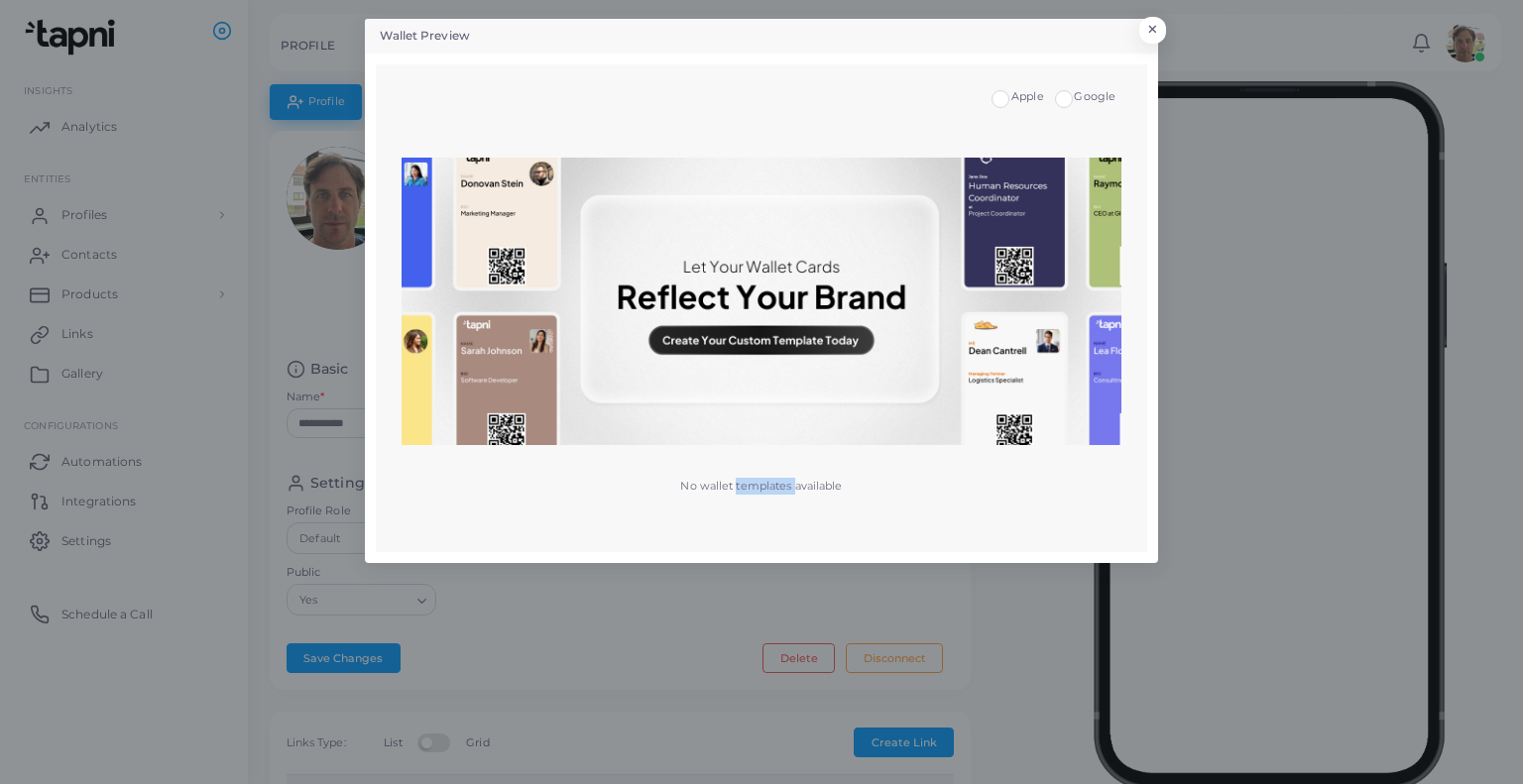 click on "No wallet templates available" at bounding box center [761, 486] 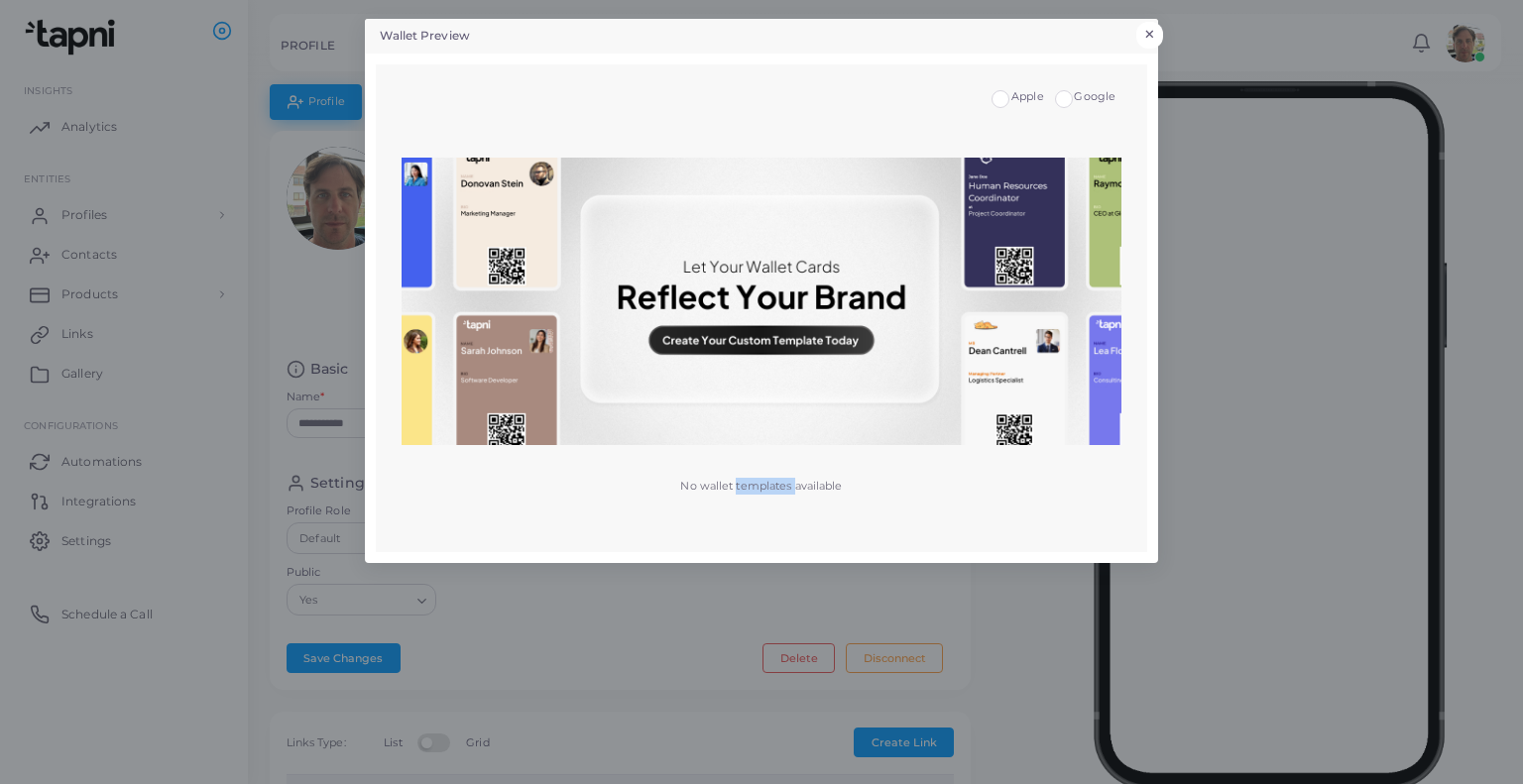 click on "×" at bounding box center (1149, 35) 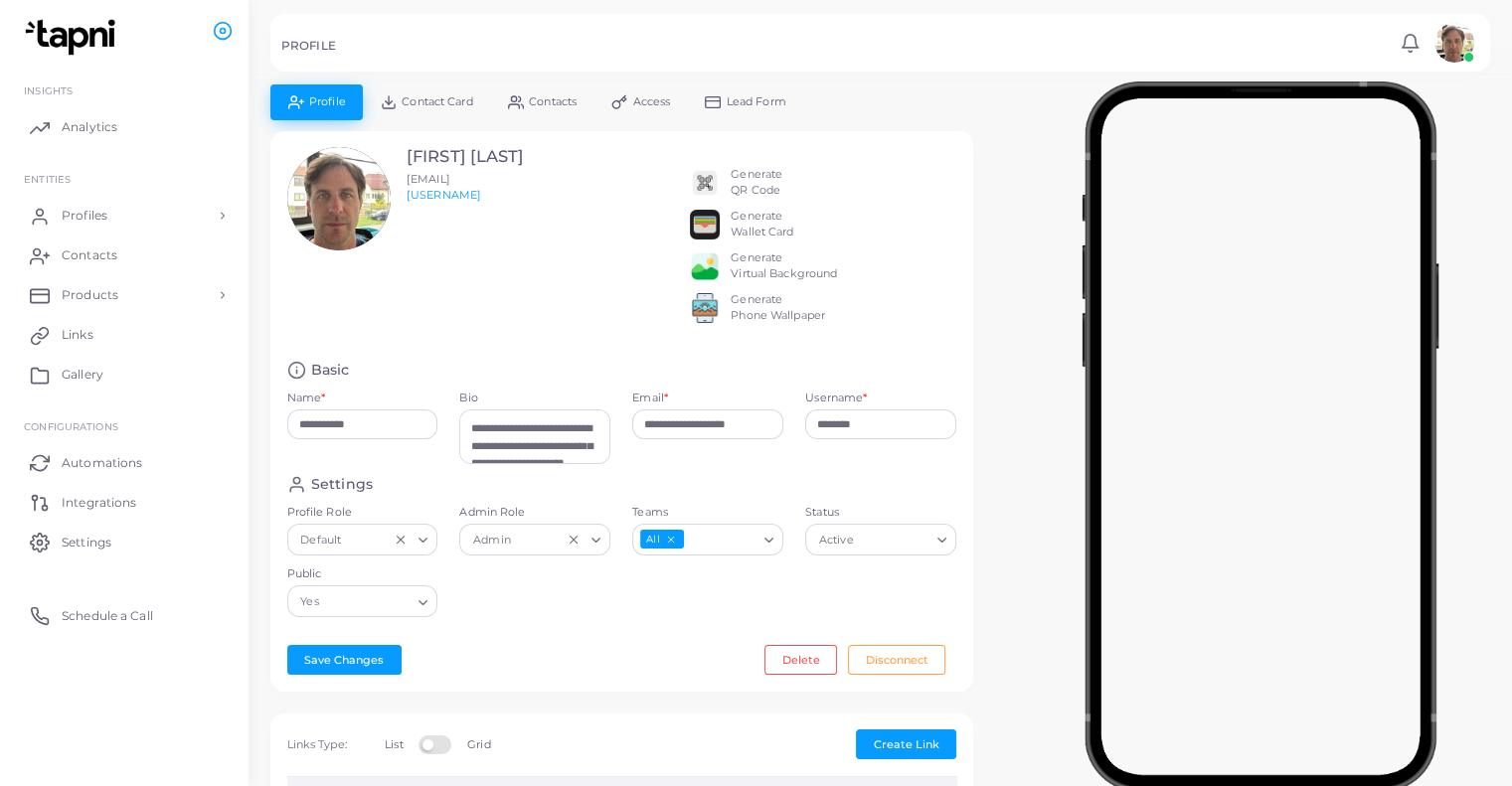 click on "Generate  QR Code" at bounding box center [756, 183] 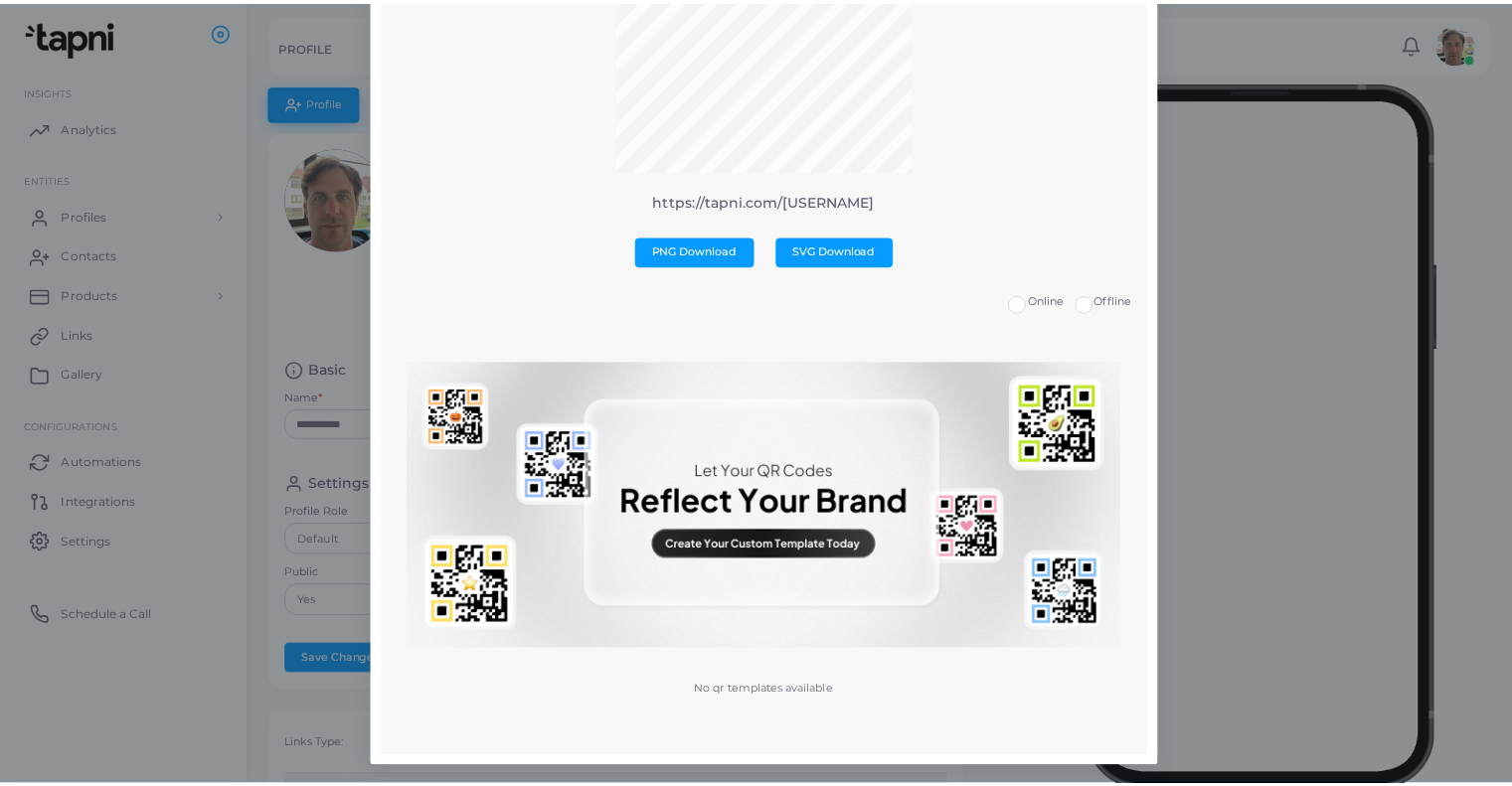 scroll, scrollTop: 0, scrollLeft: 0, axis: both 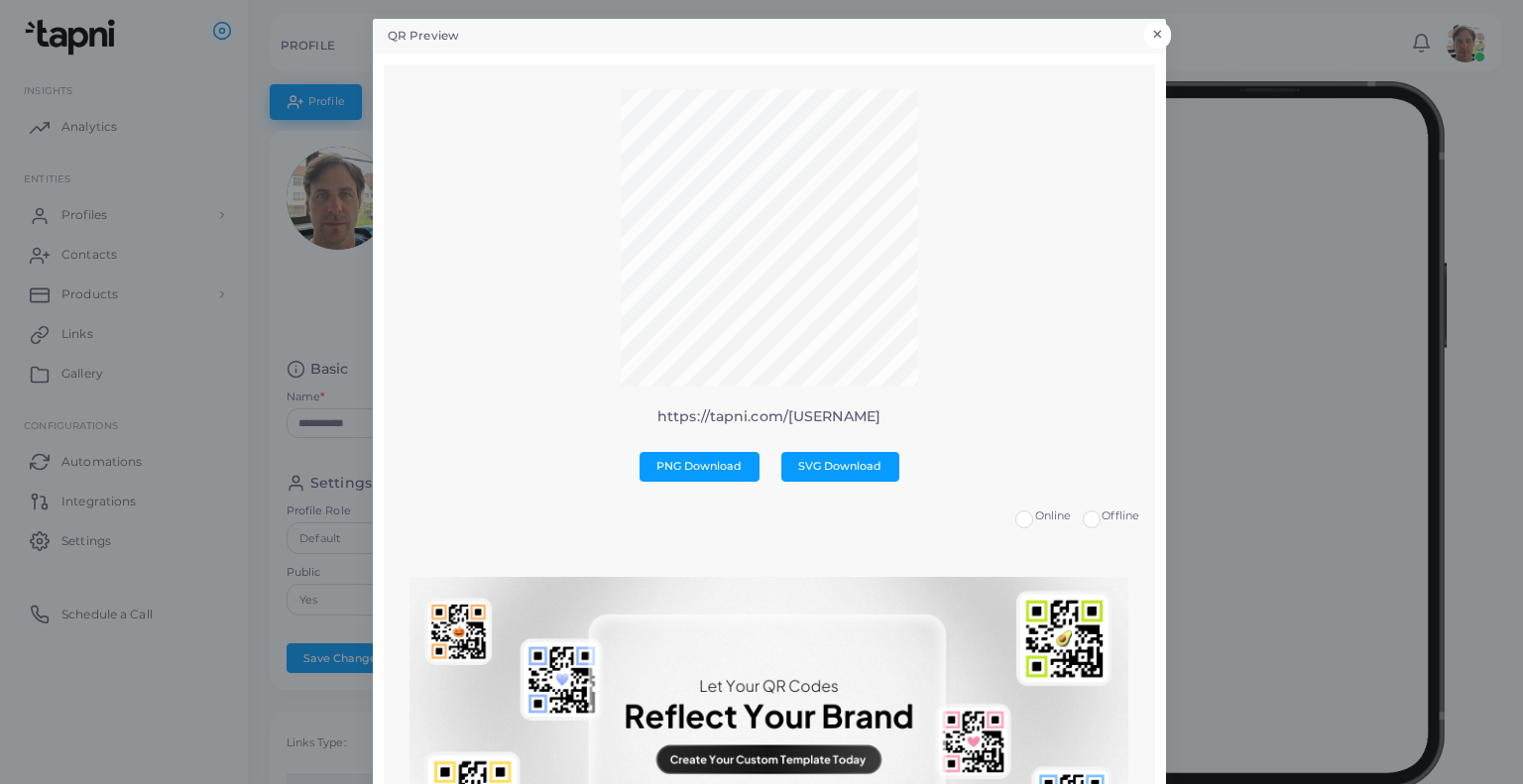 click on "×" at bounding box center (1157, 35) 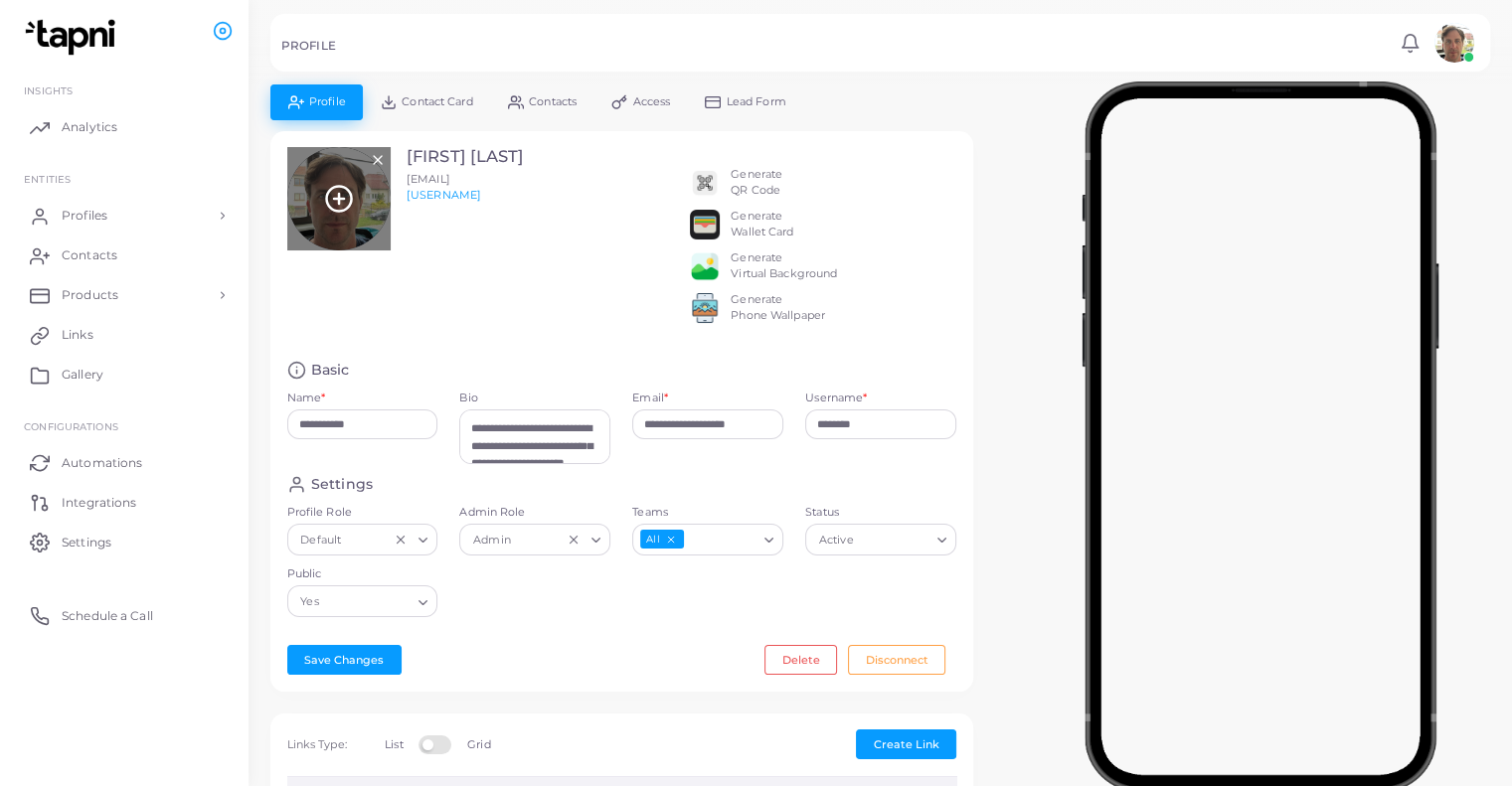 click 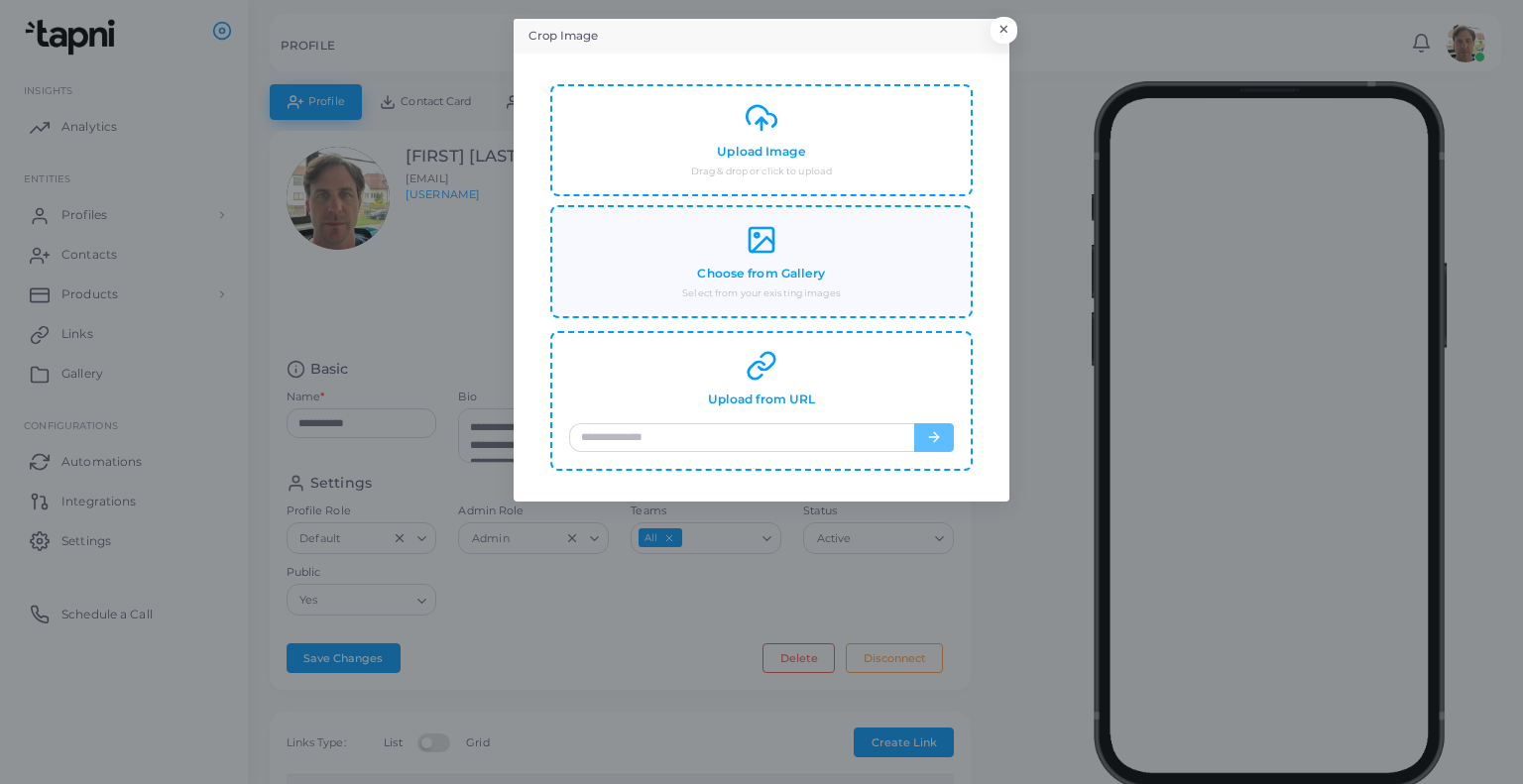 click 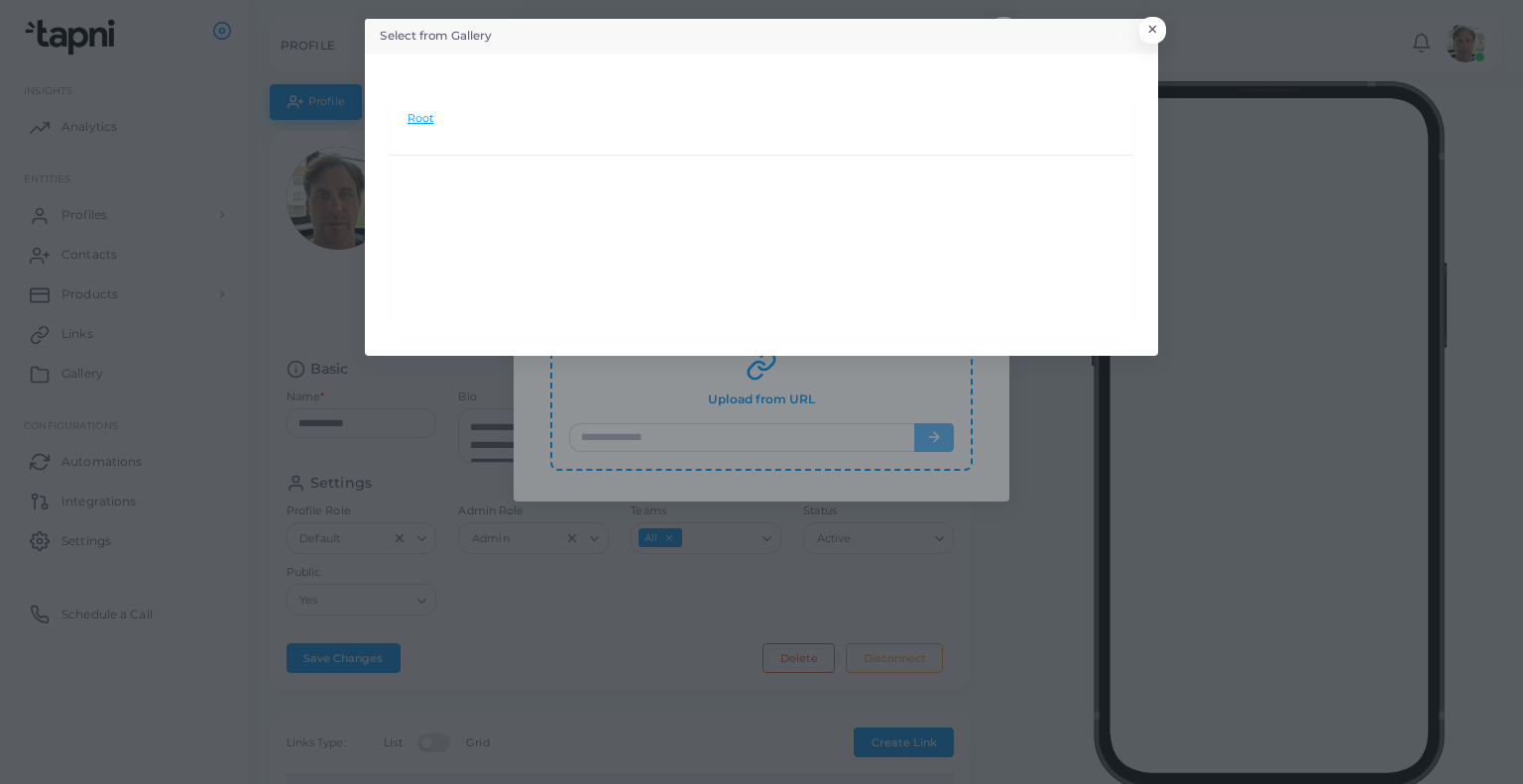 click on "Root" at bounding box center [420, 119] 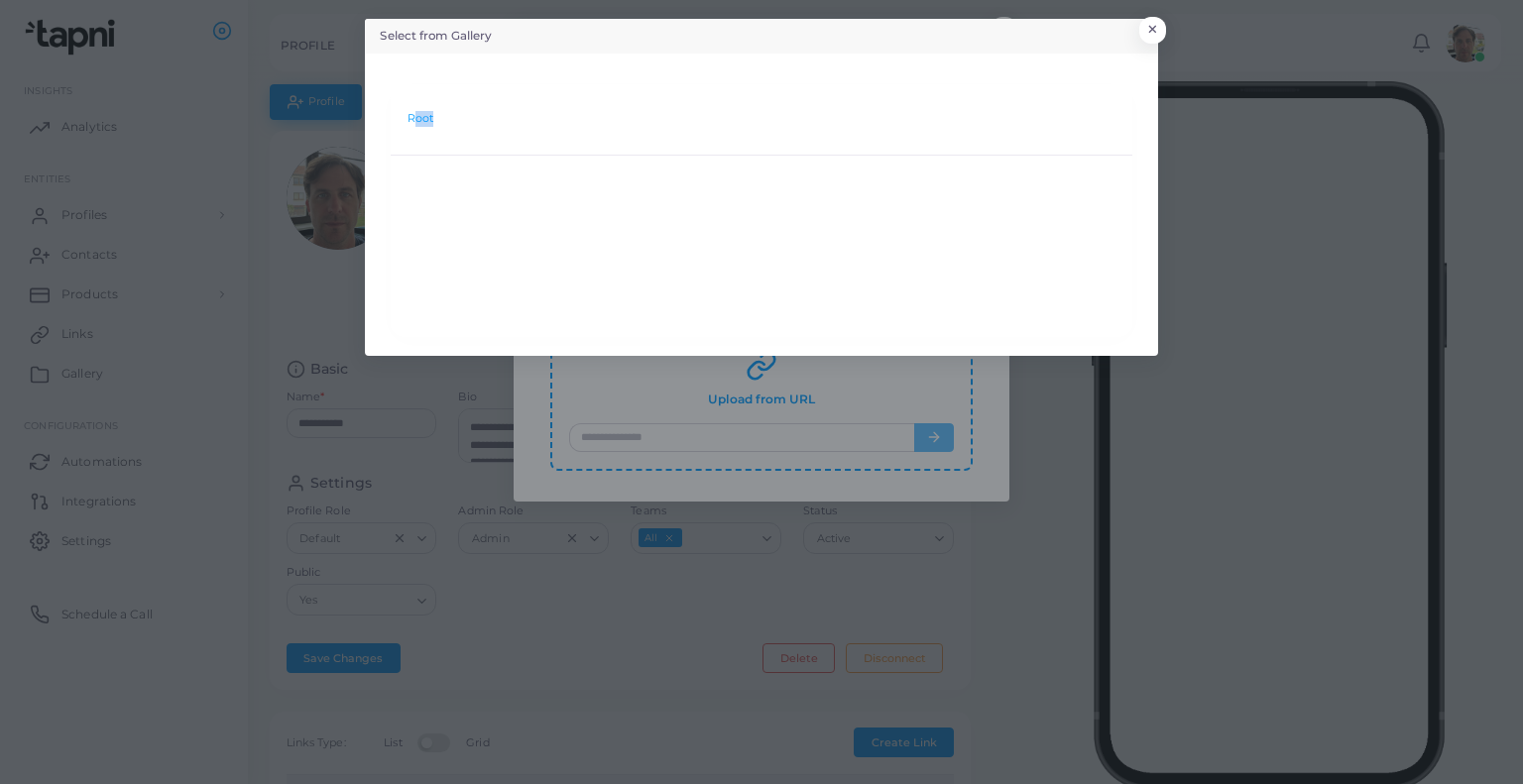 drag, startPoint x: 424, startPoint y: 119, endPoint x: 482, endPoint y: 223, distance: 119.079805 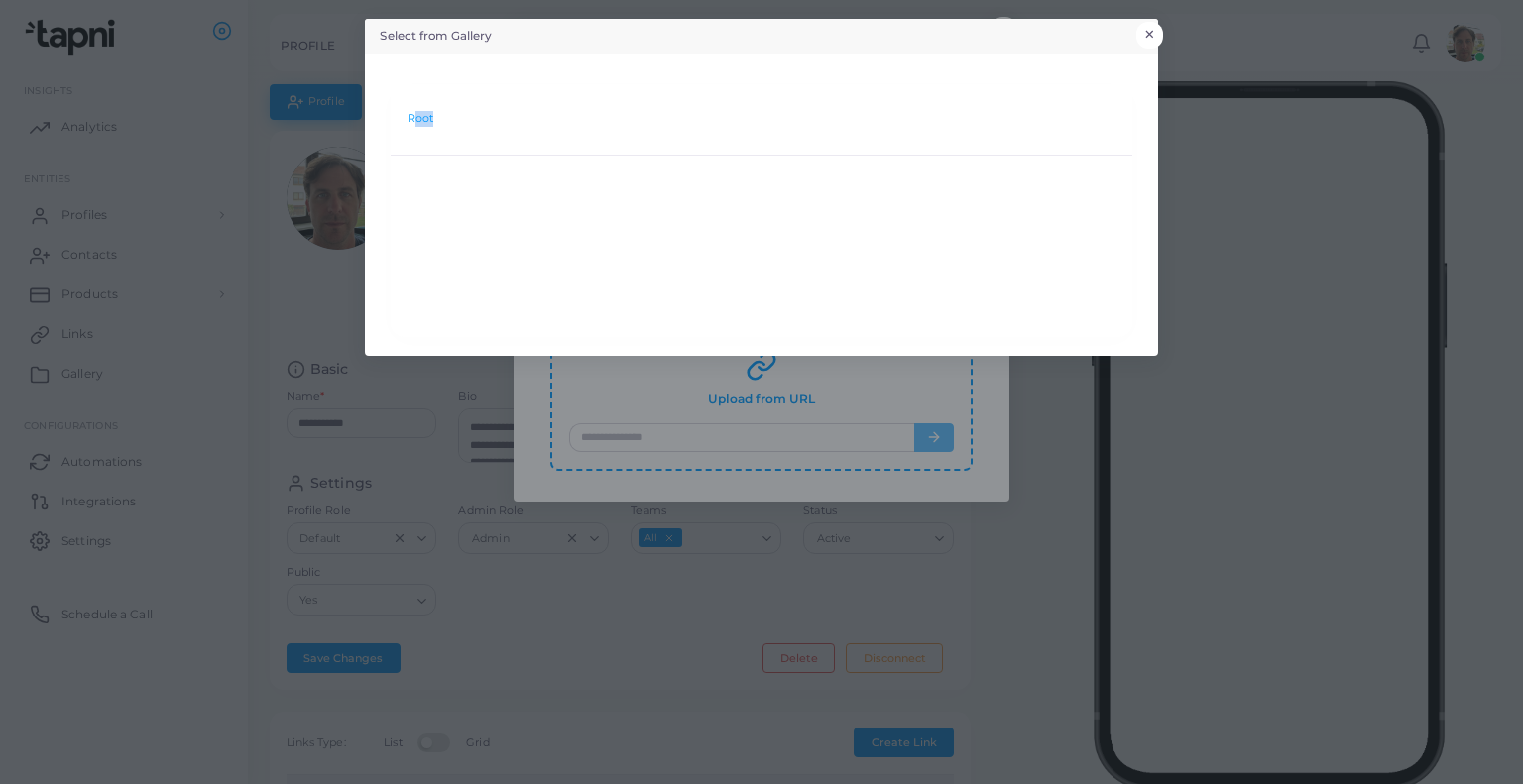 click on "×" at bounding box center (1149, 35) 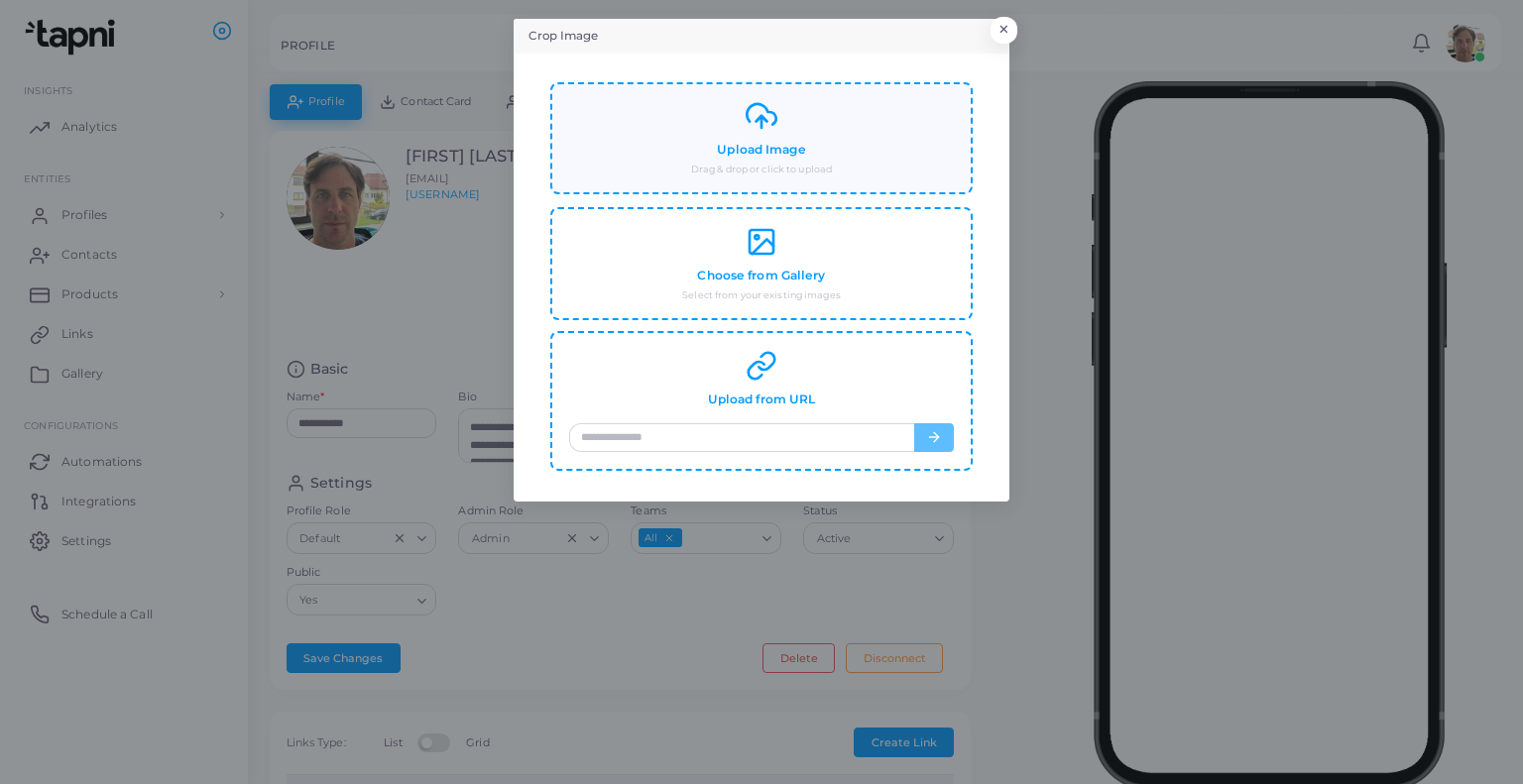 click on "Upload Image" at bounding box center [761, 150] 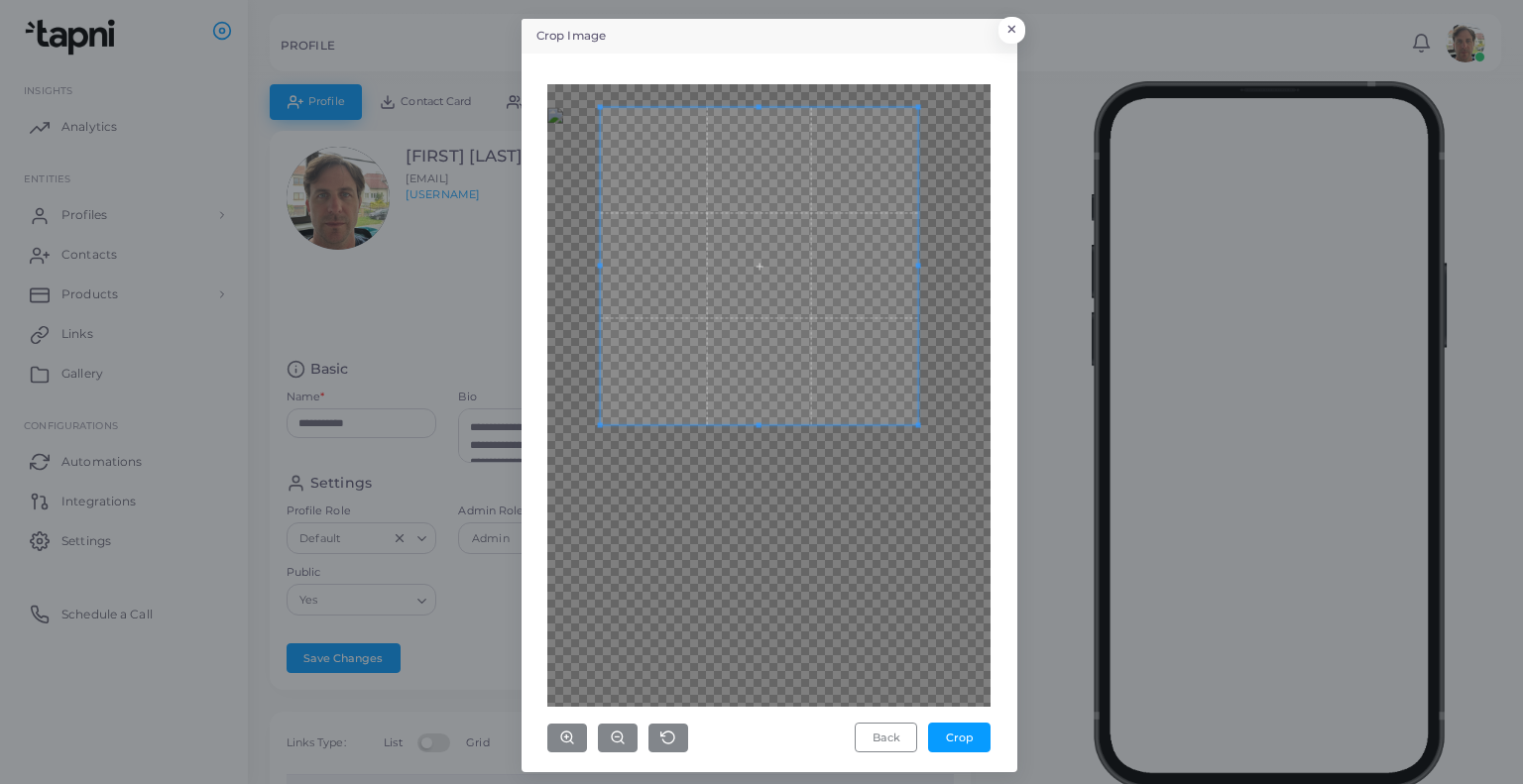 click at bounding box center (759, 266) 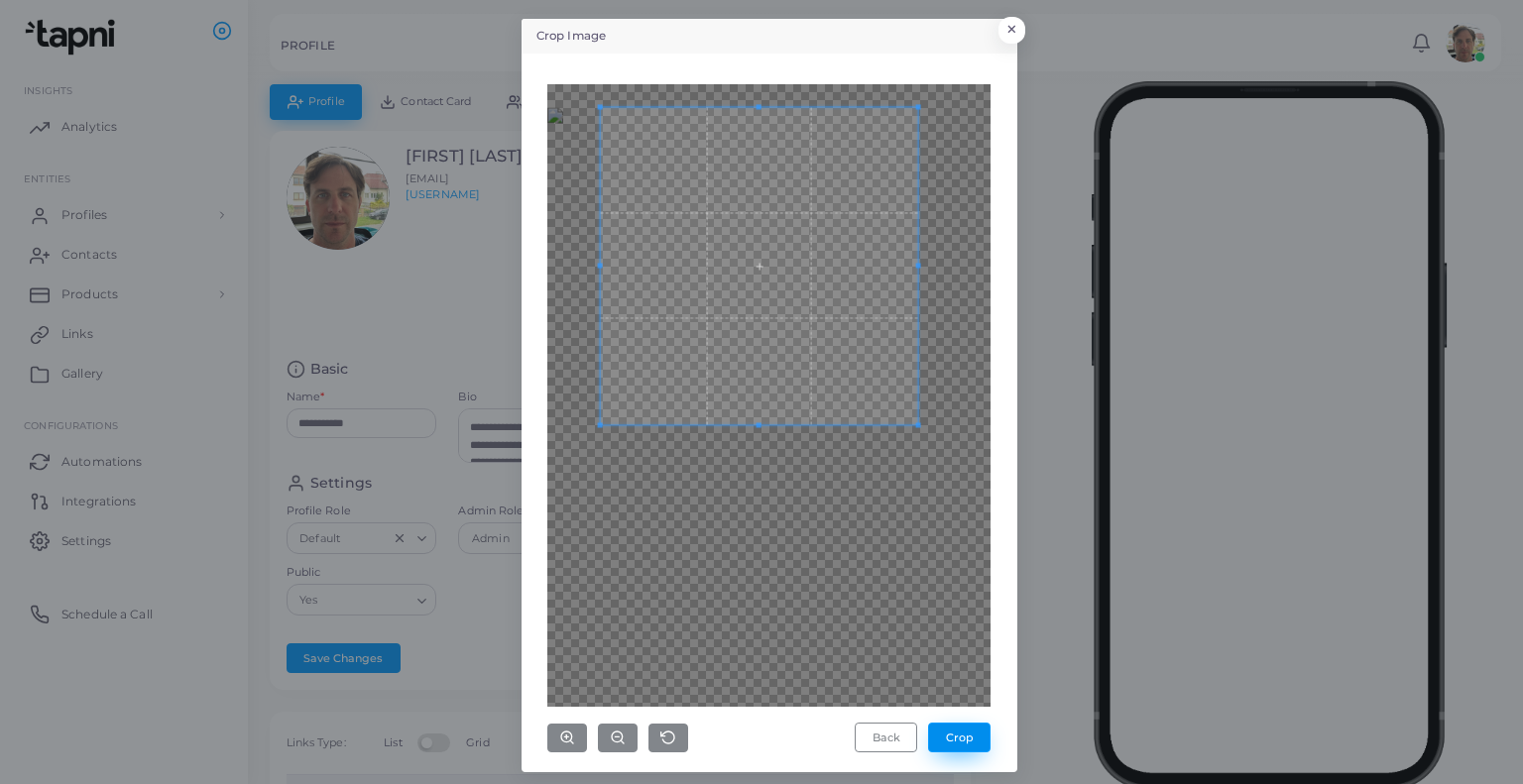 click on "Crop" at bounding box center [959, 737] 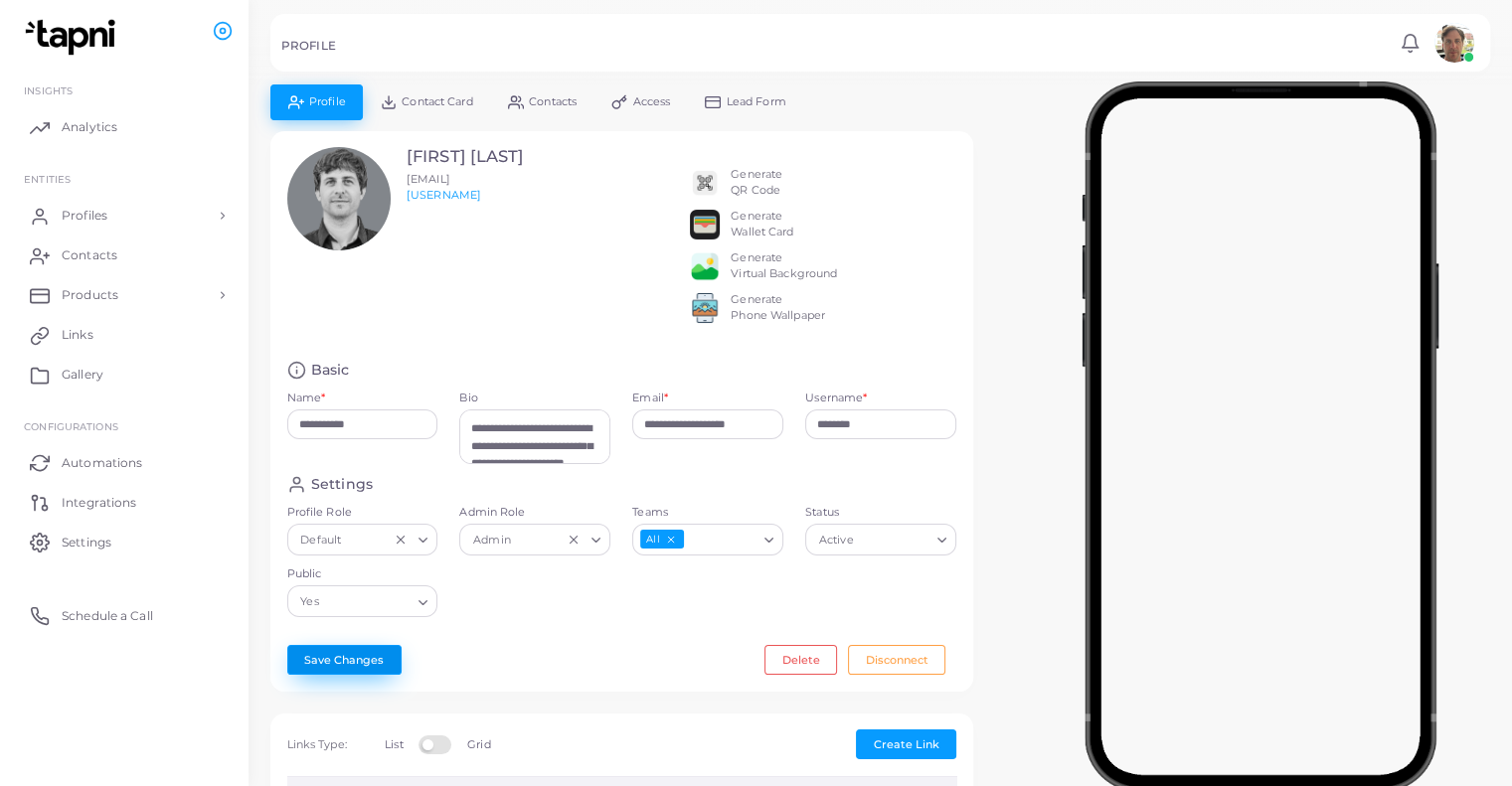 click on "Save Changes" at bounding box center (344, 660) 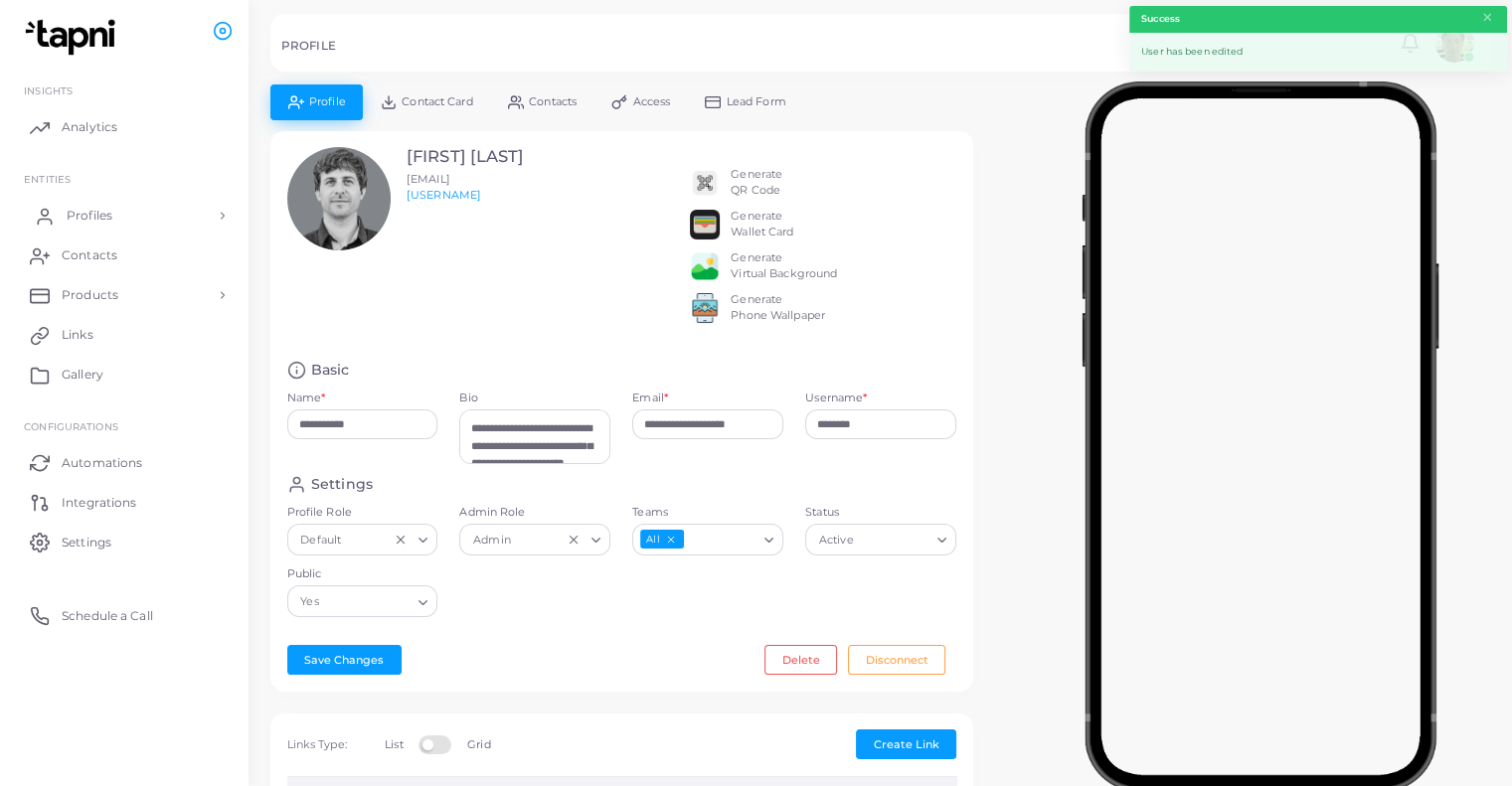 click on "Profiles" at bounding box center (89, 216) 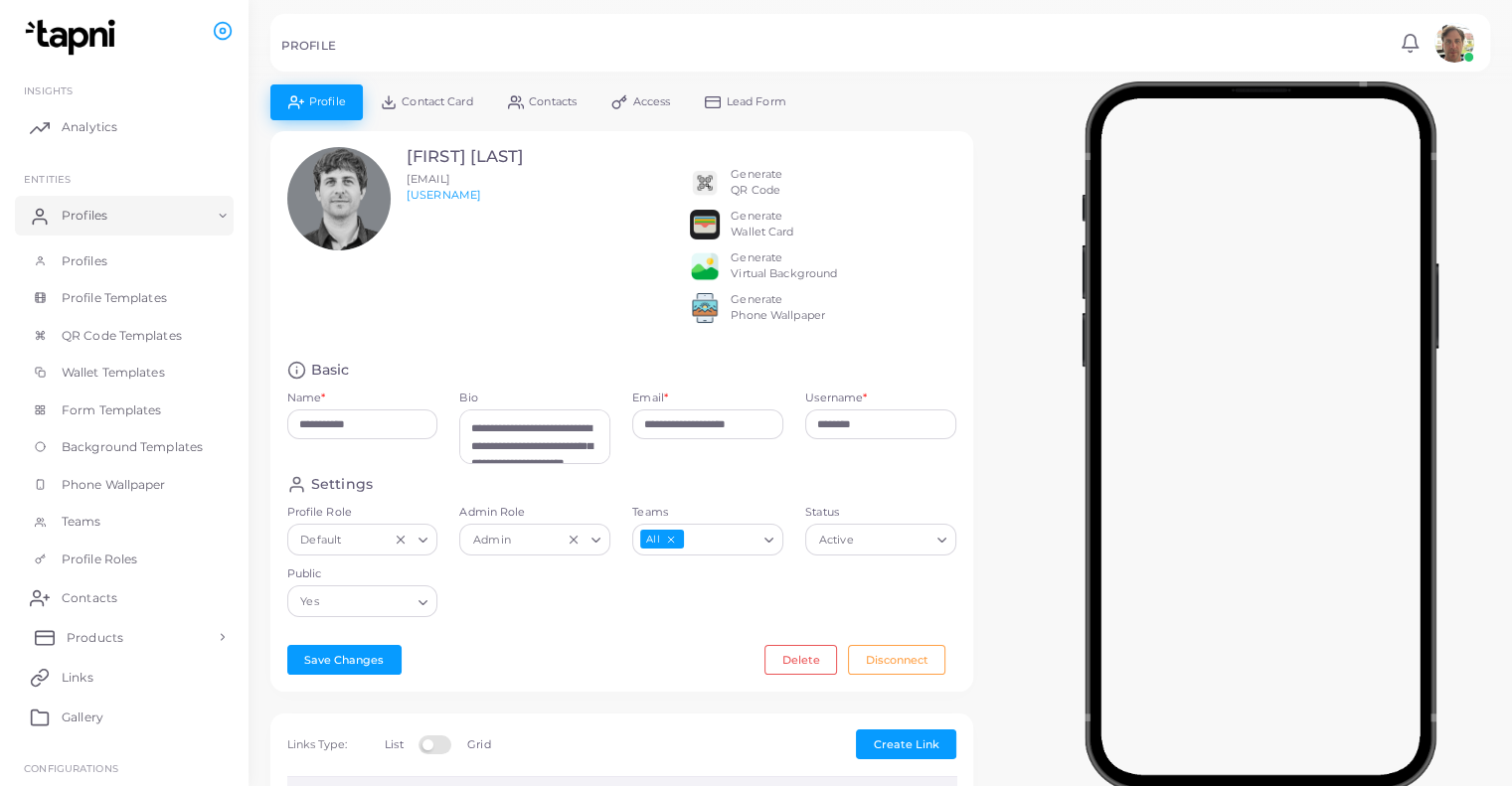 click on "Products" at bounding box center [94, 638] 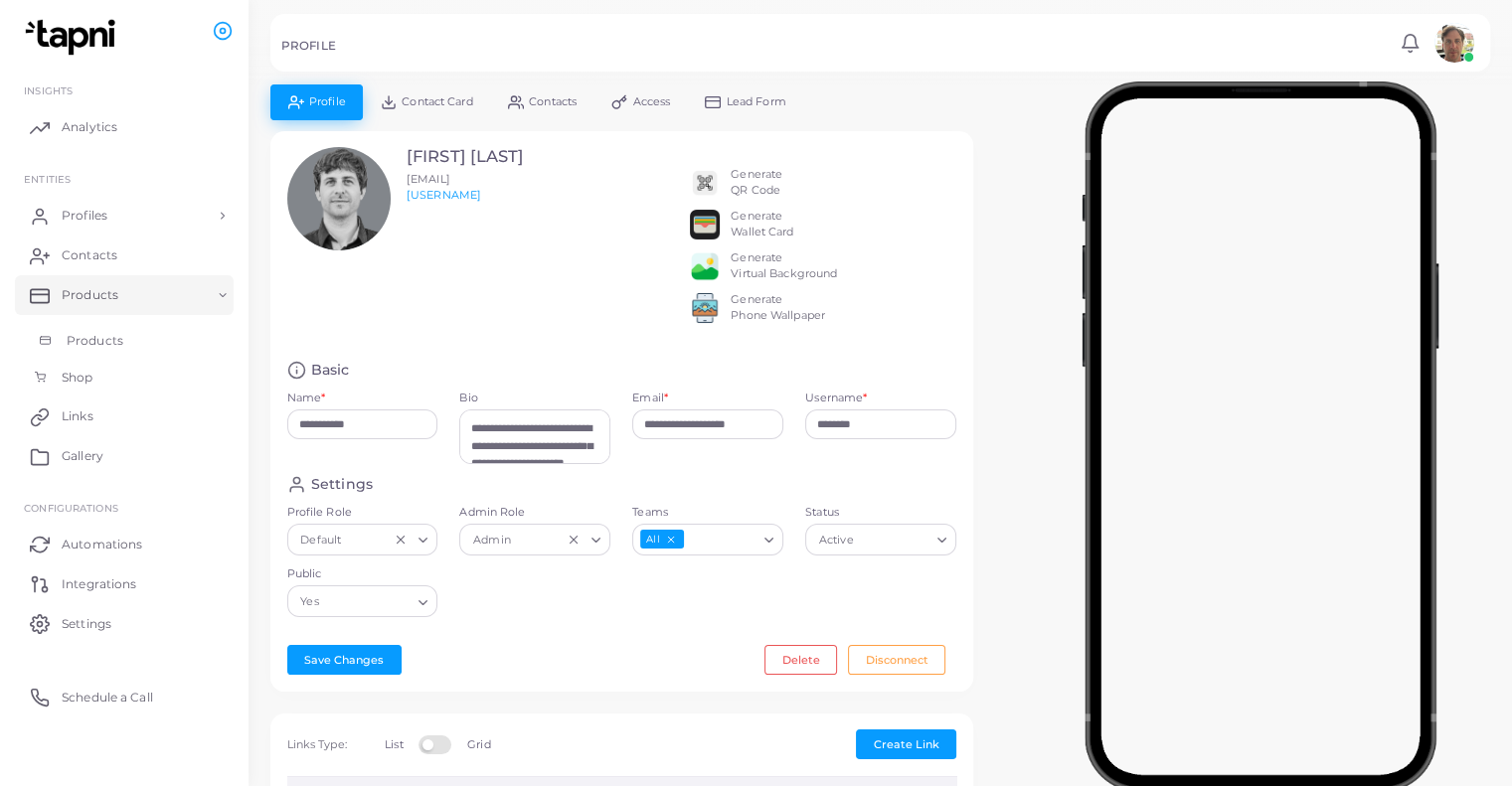 click on "Products" at bounding box center [94, 341] 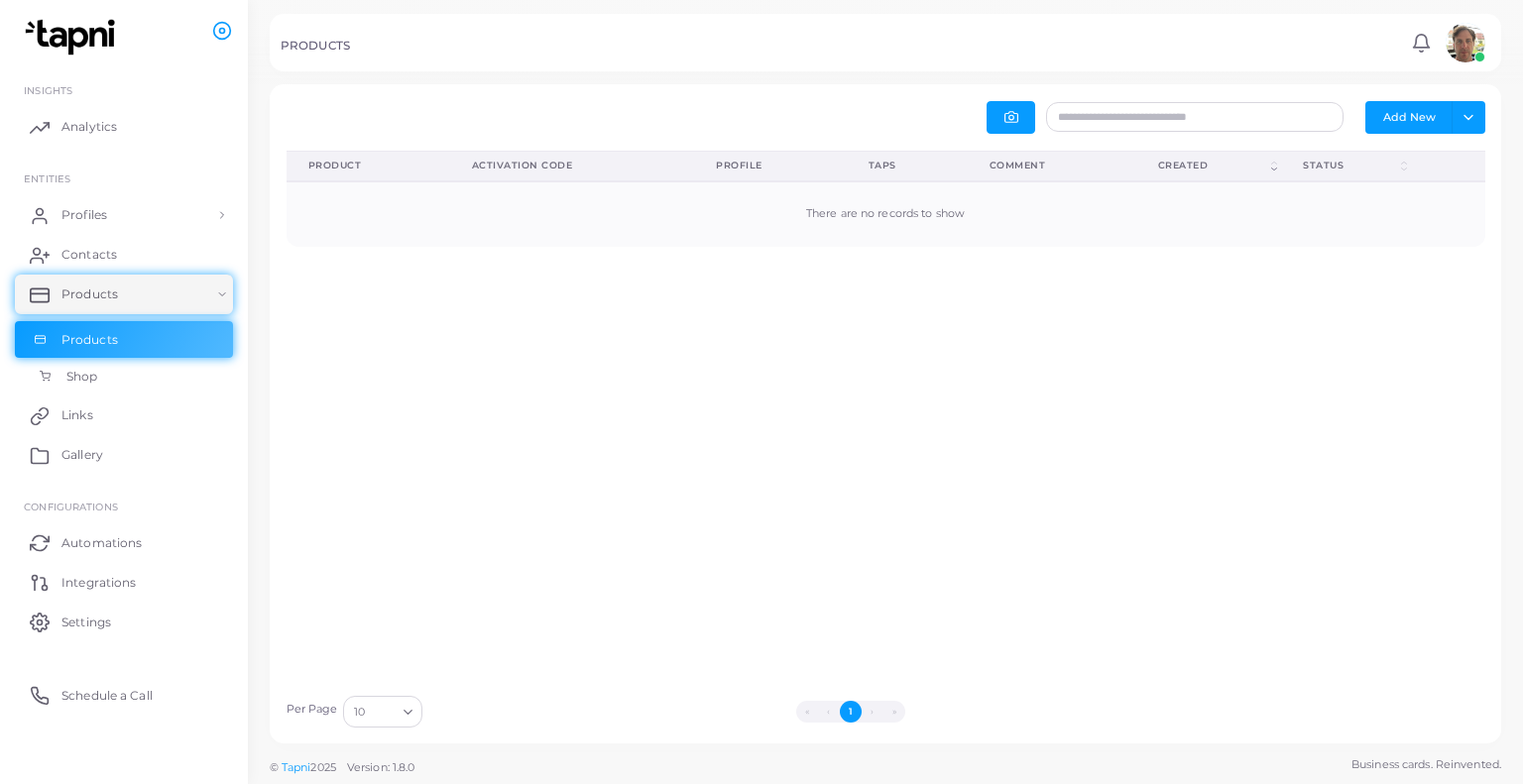 click on "Shop" at bounding box center [81, 377] 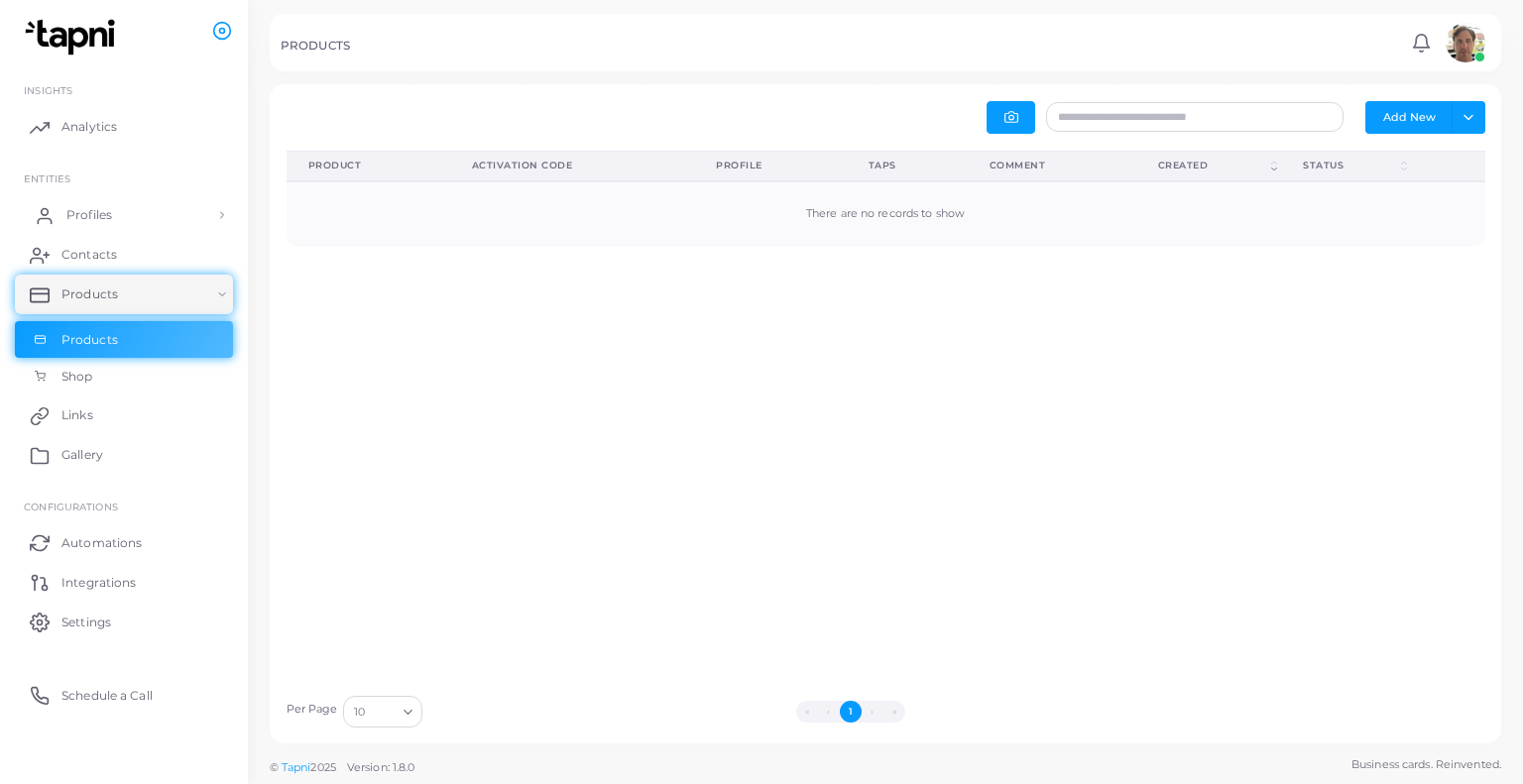 click on "Profiles" at bounding box center [124, 215] 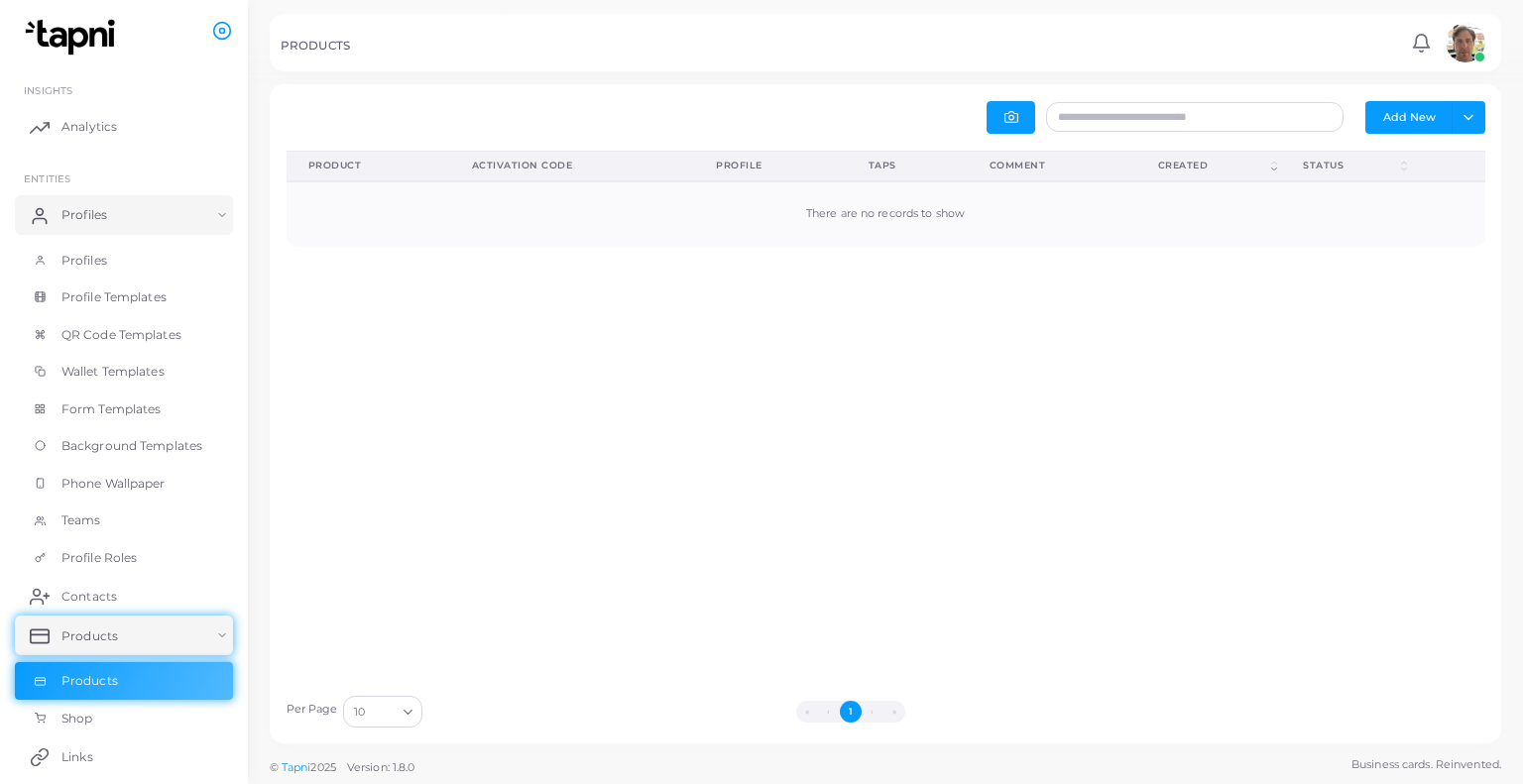 click at bounding box center [72, 37] 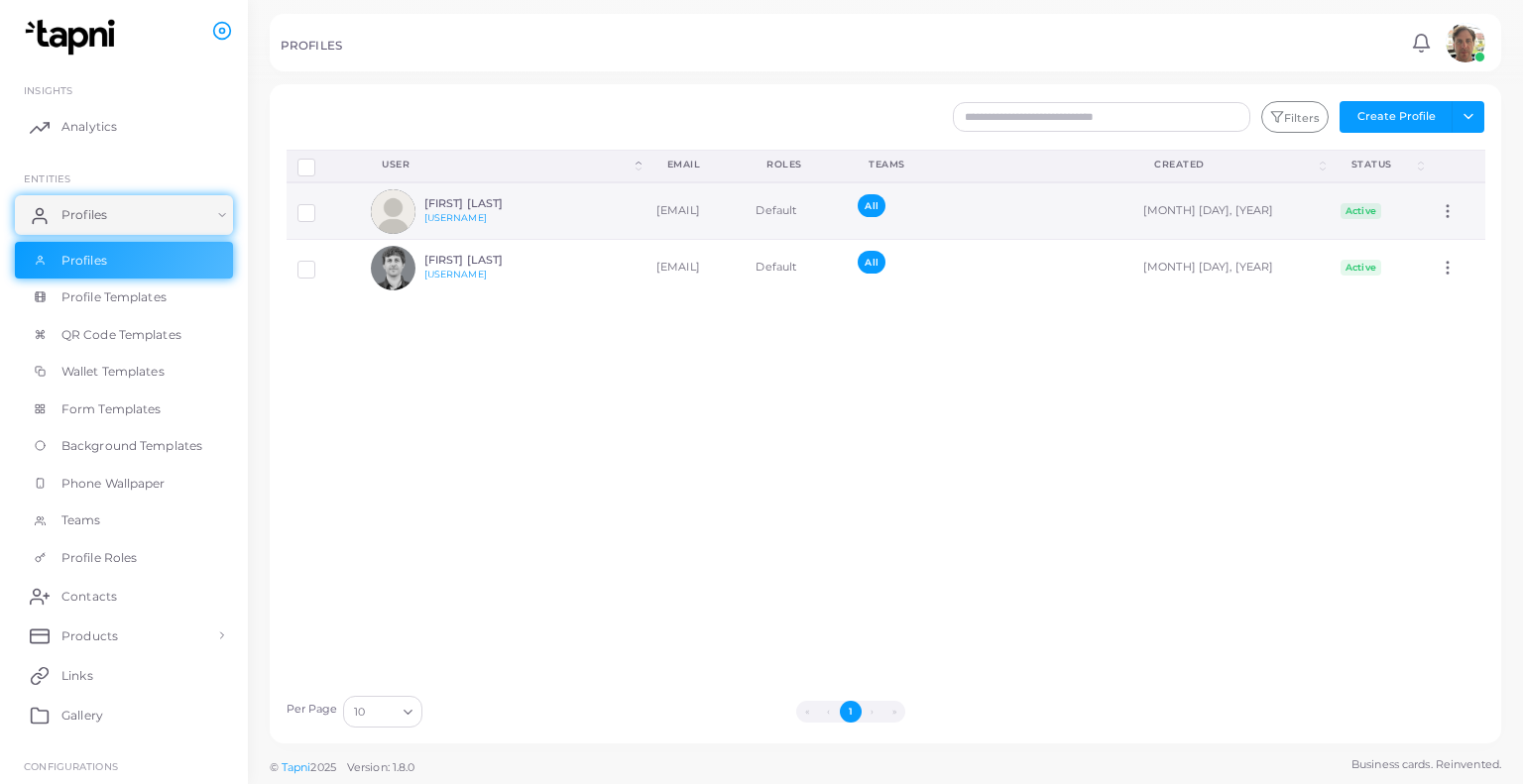 click on "[FIRST] [LAST]  [USERNAME]" at bounding box center (497, 211) 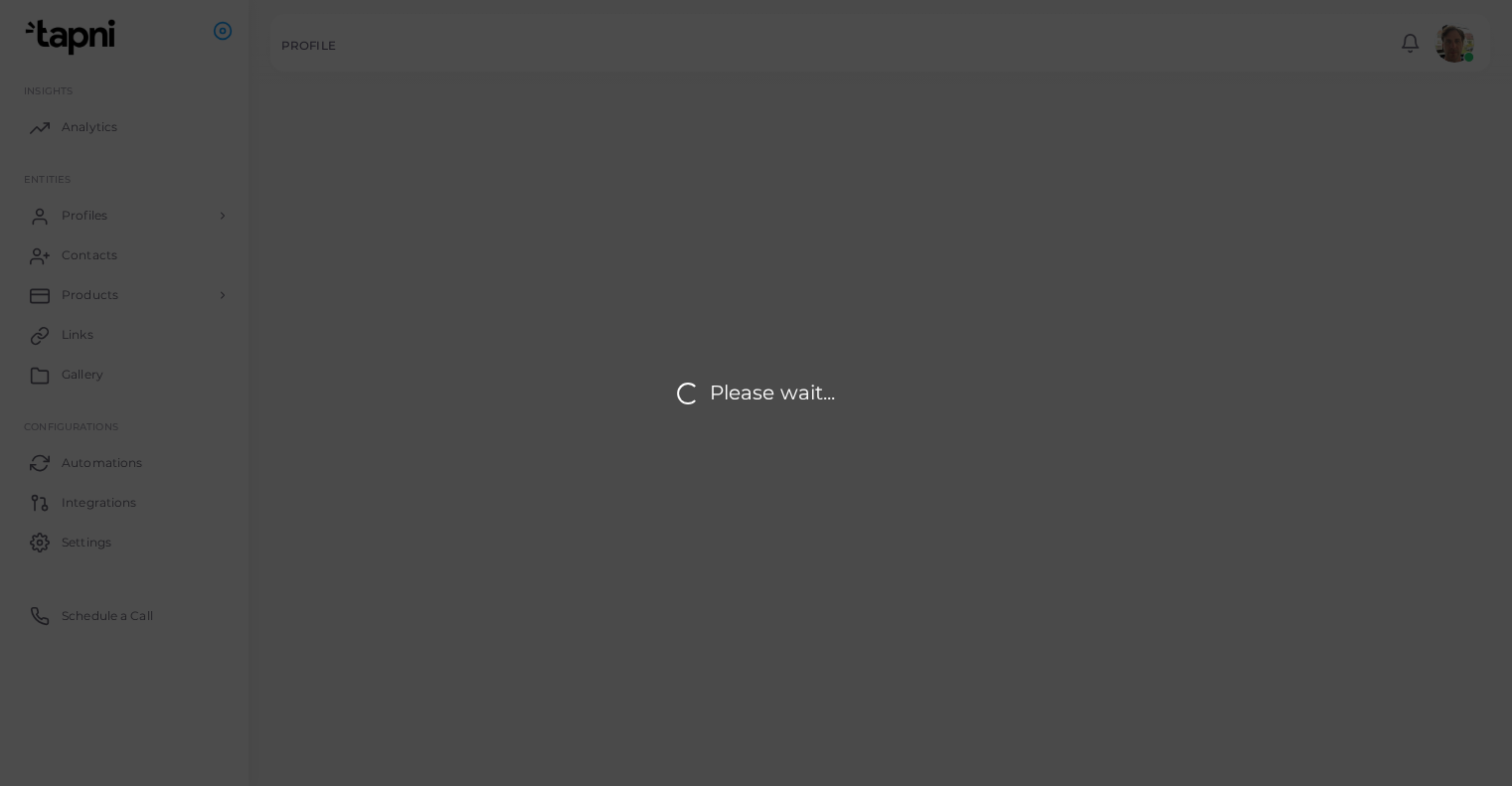 type on "**********" 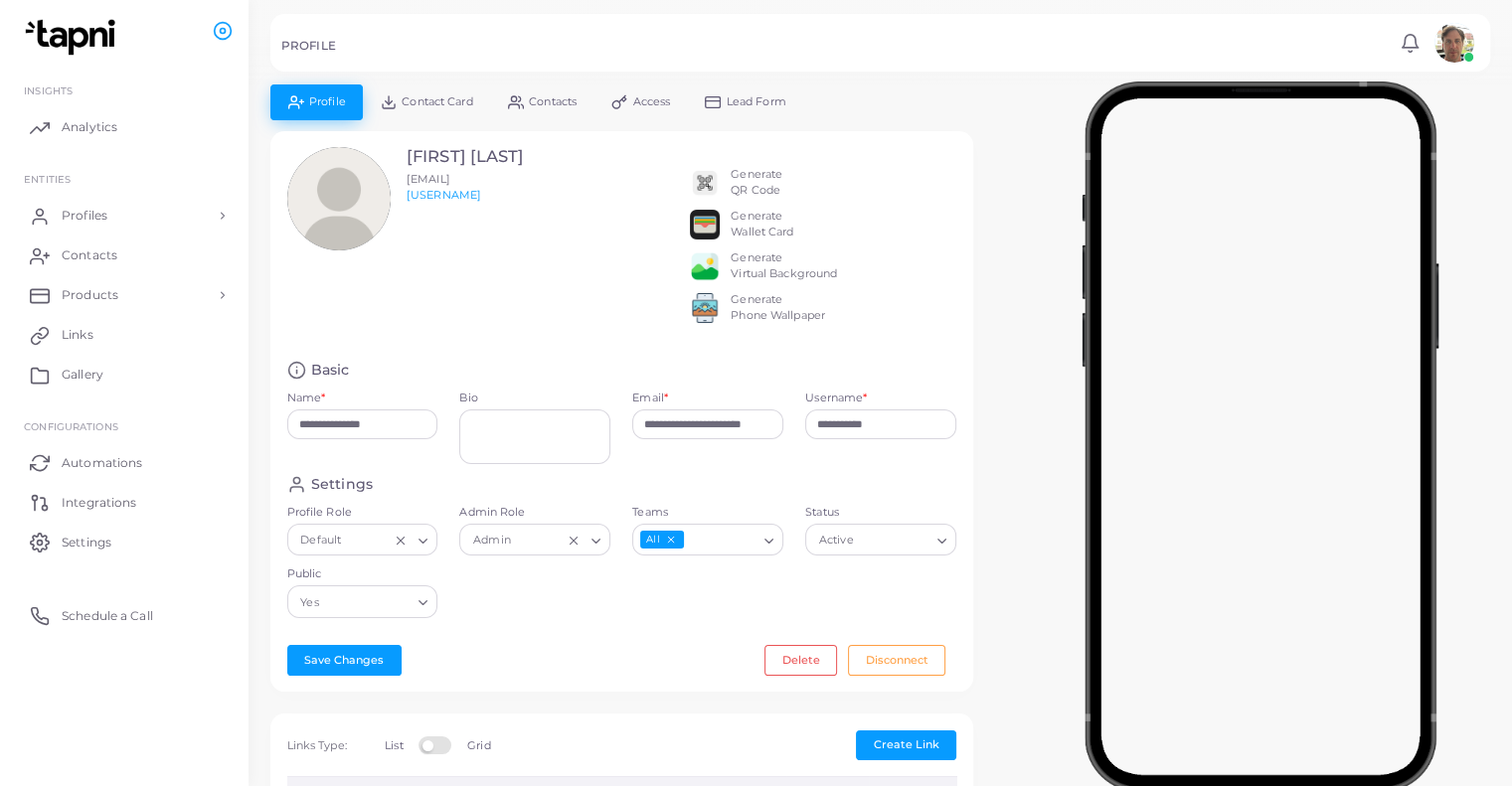 drag, startPoint x: 357, startPoint y: 263, endPoint x: 342, endPoint y: 249, distance: 20.518285 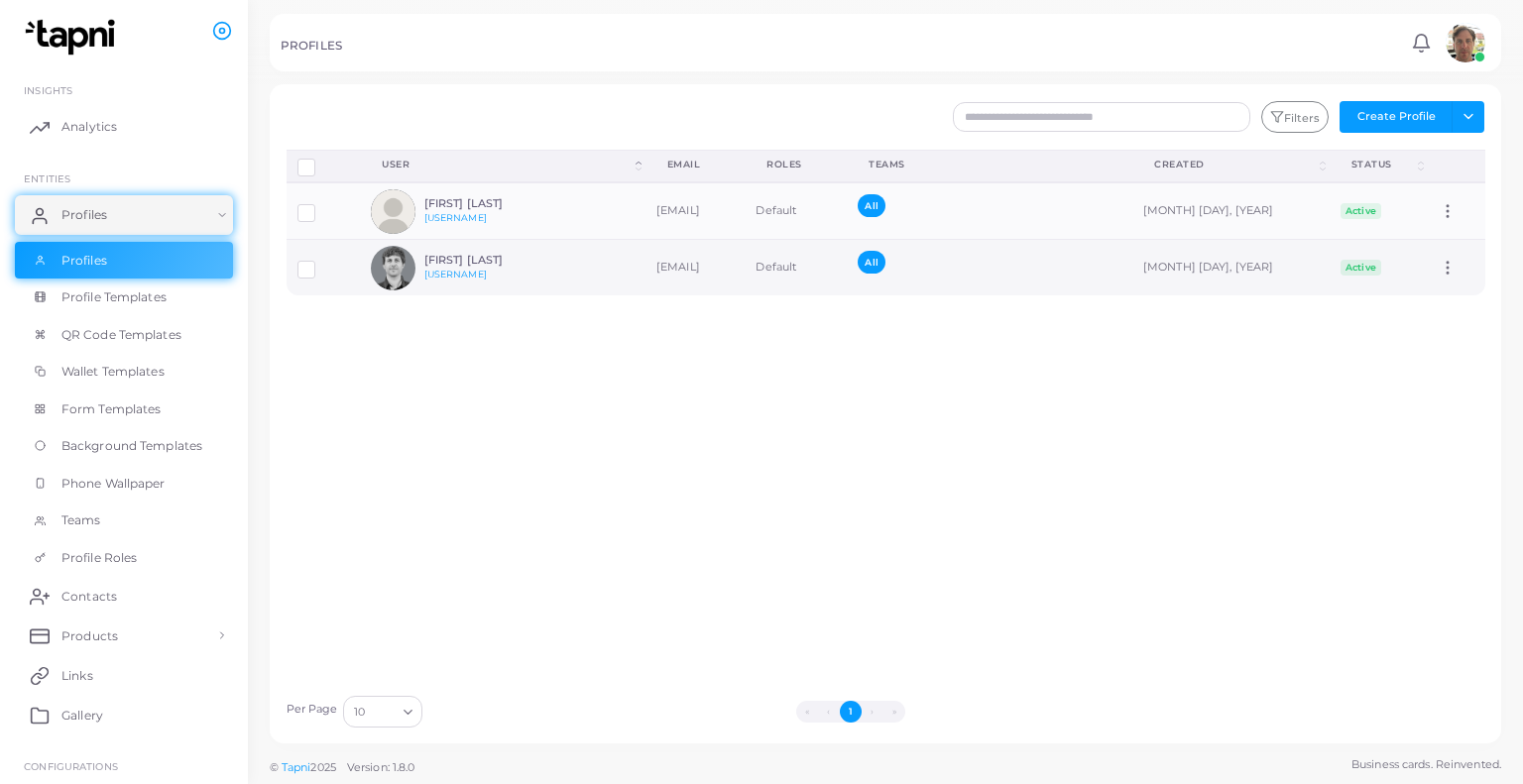 drag, startPoint x: 520, startPoint y: 271, endPoint x: 537, endPoint y: 268, distance: 17.262677 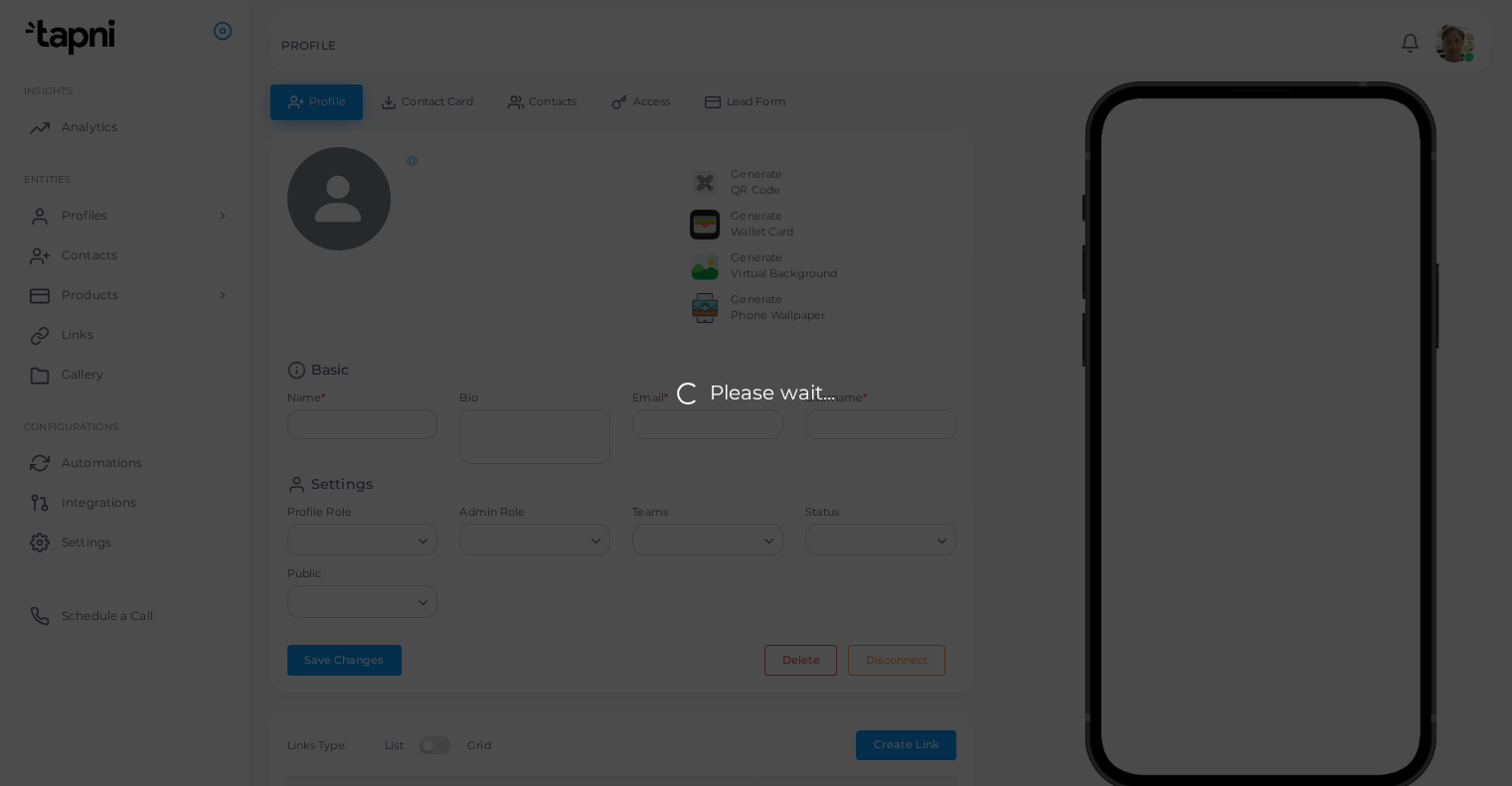 type on "**********" 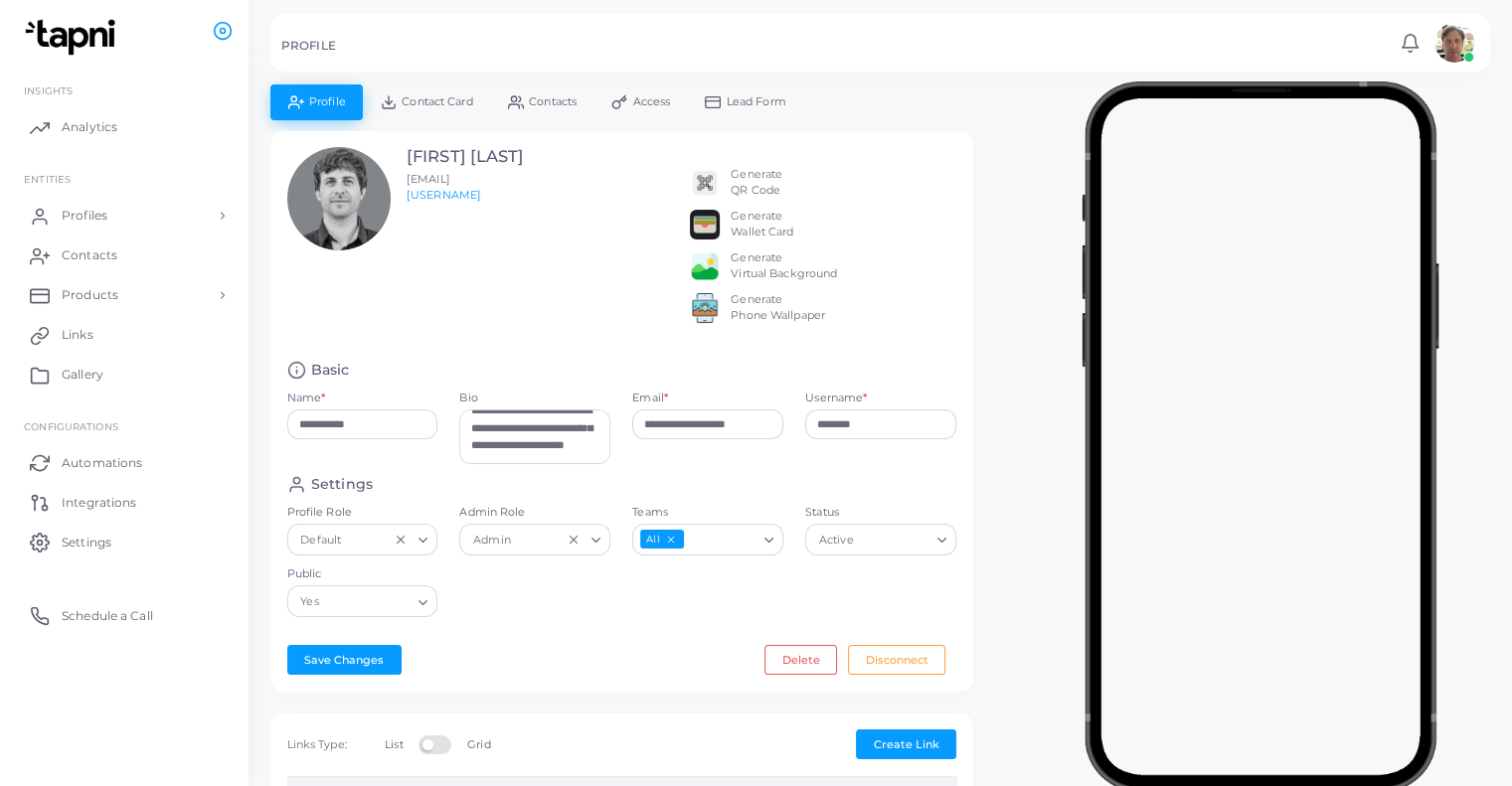 scroll, scrollTop: 70, scrollLeft: 0, axis: vertical 